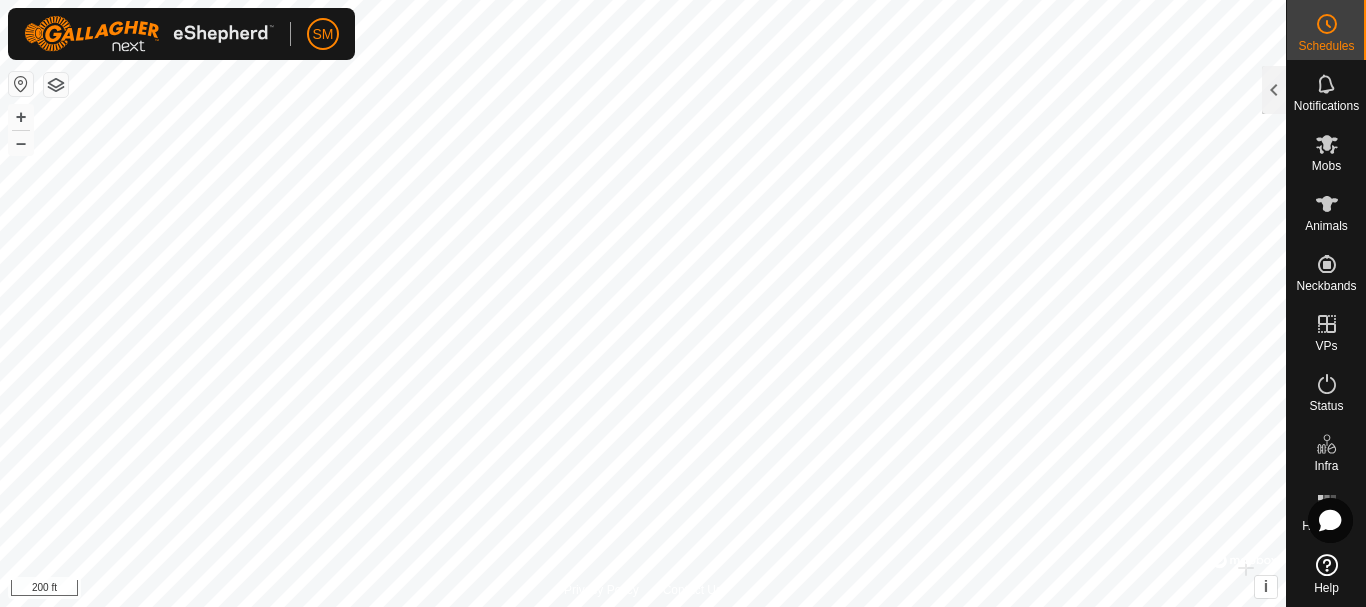 click on "+" at bounding box center (21, 117) 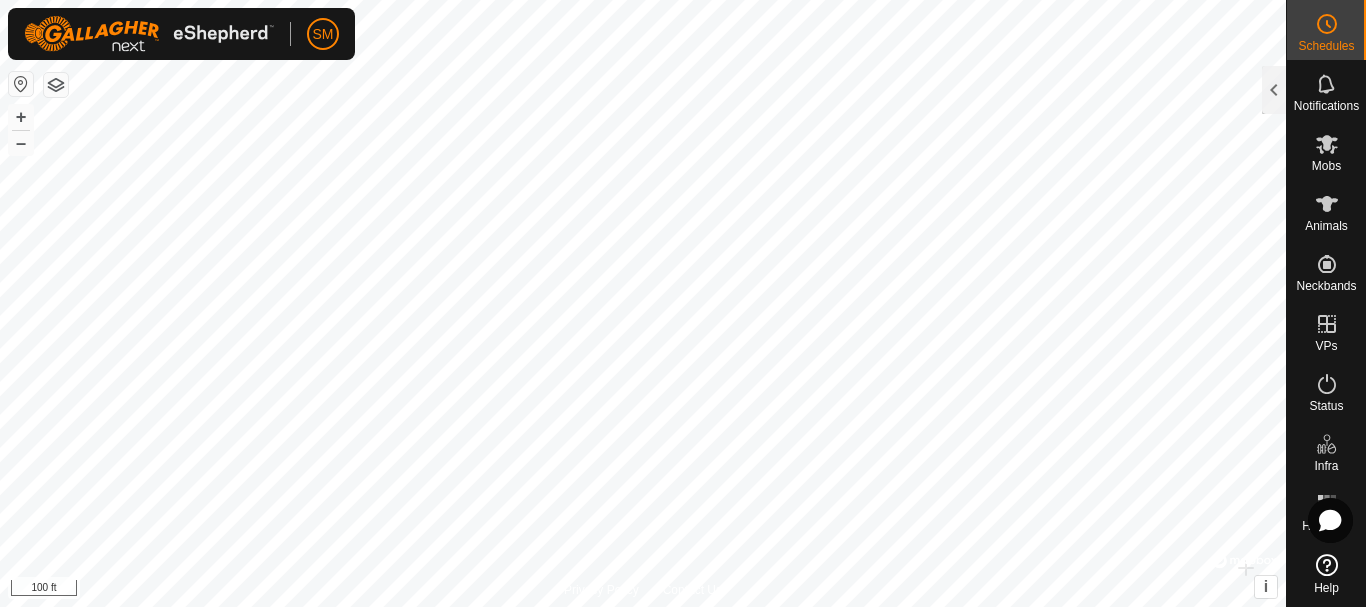 scroll, scrollTop: 8155, scrollLeft: 0, axis: vertical 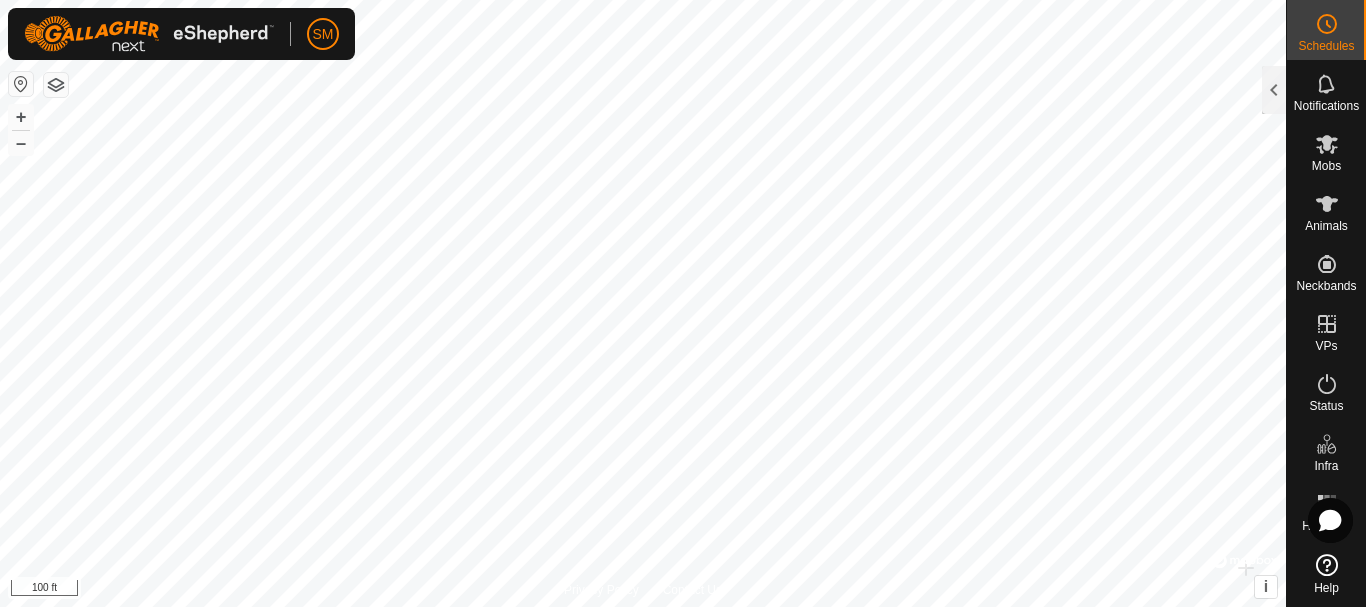 click on "+" at bounding box center [21, 117] 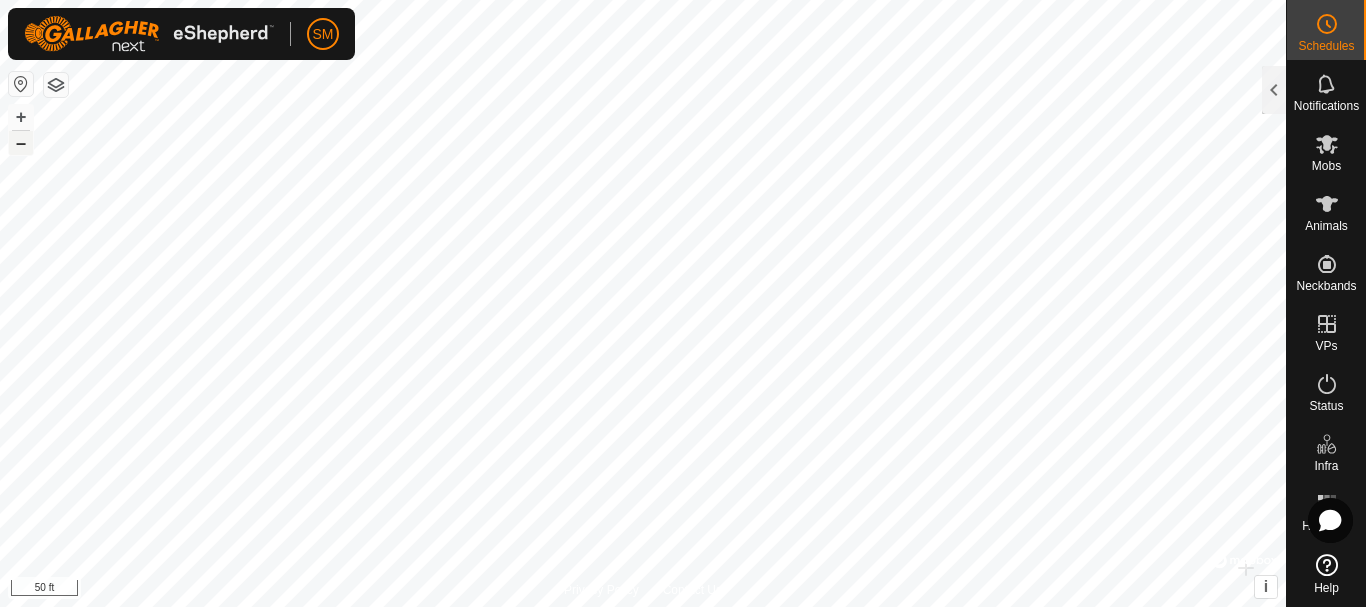 click on "–" at bounding box center [21, 143] 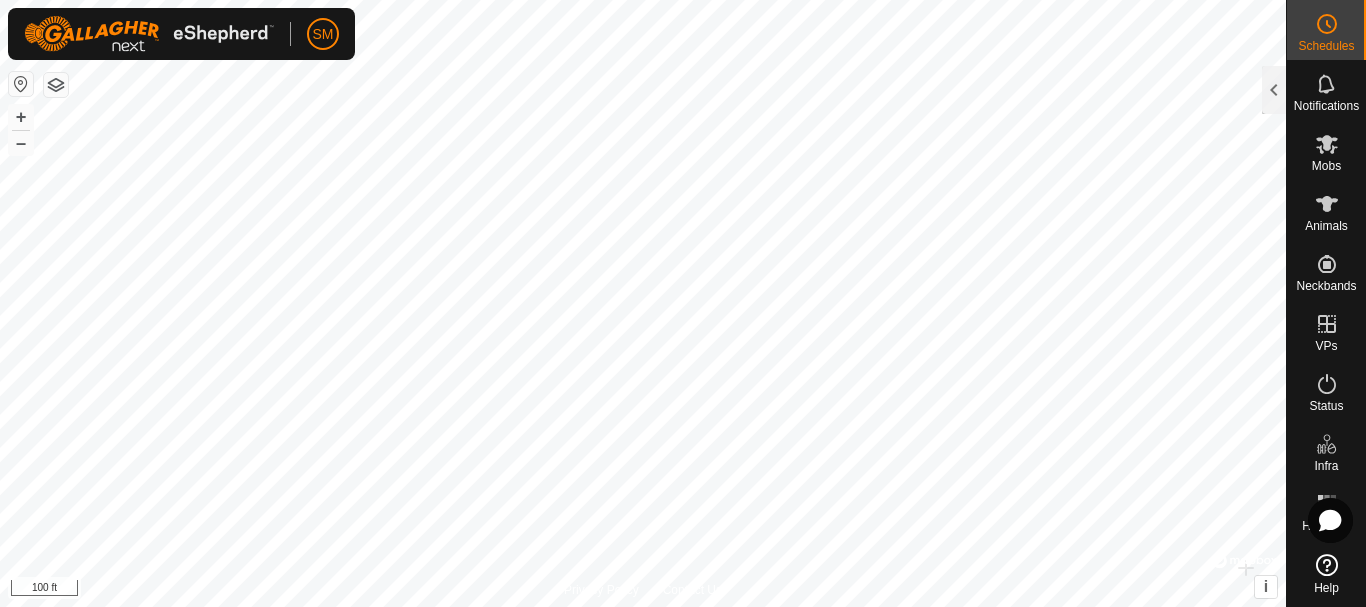 click on "SM Schedules Notifications Mobs Animals Neckbands VPs Status Infra Heatmap Help  Scheduled Moves  ALL MOBS  [DATE]  - [DATE] [DATE] 8:00 pm   -  [DATE] 12:00 pm S and K Cows [PHONE_NUMBER][DATE] 5 0  day  4  hours  13  mins  [DATE] 8:00 pm   -  [DATE] 12:00 pm AW Cows [PHONE_NUMBER][DATE] AW5 0  day  4  hours  13  mins  1 12:00 pm  [DATE], 2:00 pm S and K Cows [PHONE_NUMBER][DATE] 1 2 hours 1 12:00 pm  [DATE], 2:00 pm AW Cows [PHONE_NUMBER][DATE] AW1 2 hours 2 2:00 pm  [DATE], 4:00 pm S and K Cows [PHONE_NUMBER][DATE] 2 2 hours 2 2:00 pm  [DATE], 4:00 pm AW Cows [PHONE_NUMBER][DATE] AW2 2 hours 3 4:00 pm  [DATE], 6:00 pm S and K Cows [PHONE_NUMBER][DATE] 3 2 hours 3 4:00 pm  [DATE], 6:00 pm AW Cows [PHONE_NUMBER][DATE] AW3 2 hours 4 6:00 pm  [DATE], 8:00 pm S and K Cows [PHONE_NUMBER][DATE] 4 2 hours 4 6:00 pm  [DATE], 8:00 pm AW Cows [PHONE_NUMBER][DATE] AW4 2 hours 5 8:00 pm  [DATE], 12:00 pm S and K Cows [PHONE_NUMBER][DATE] 5 16 hours 5" at bounding box center [683, 303] 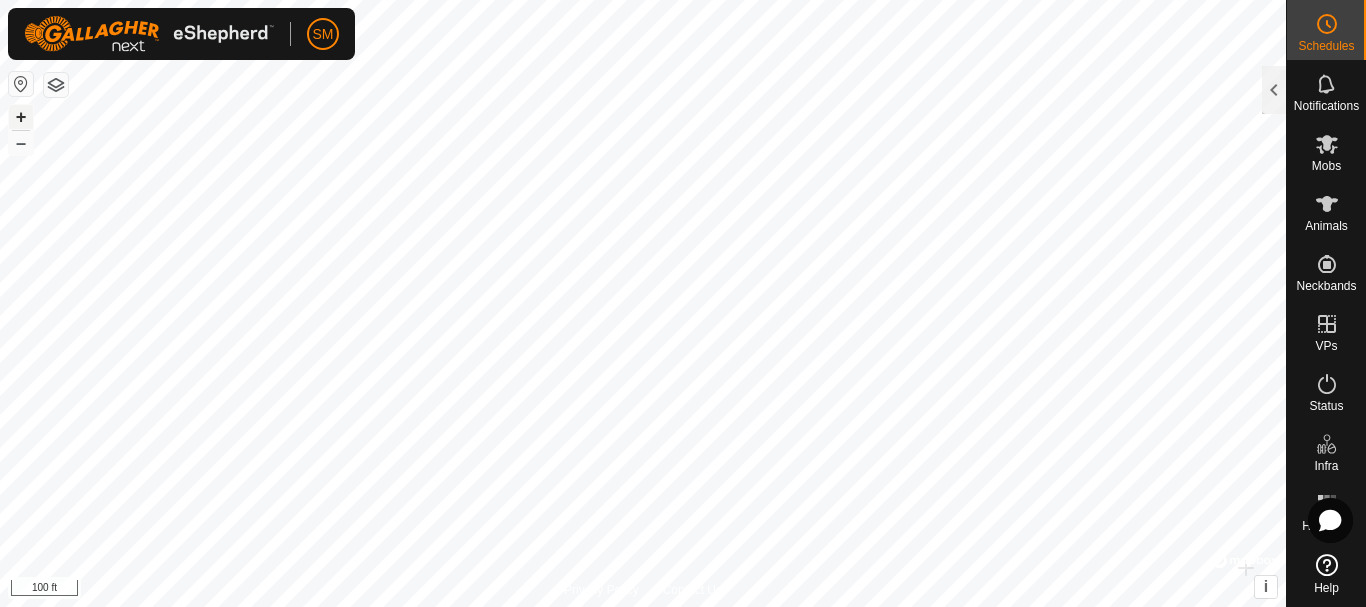 click on "+" at bounding box center [21, 117] 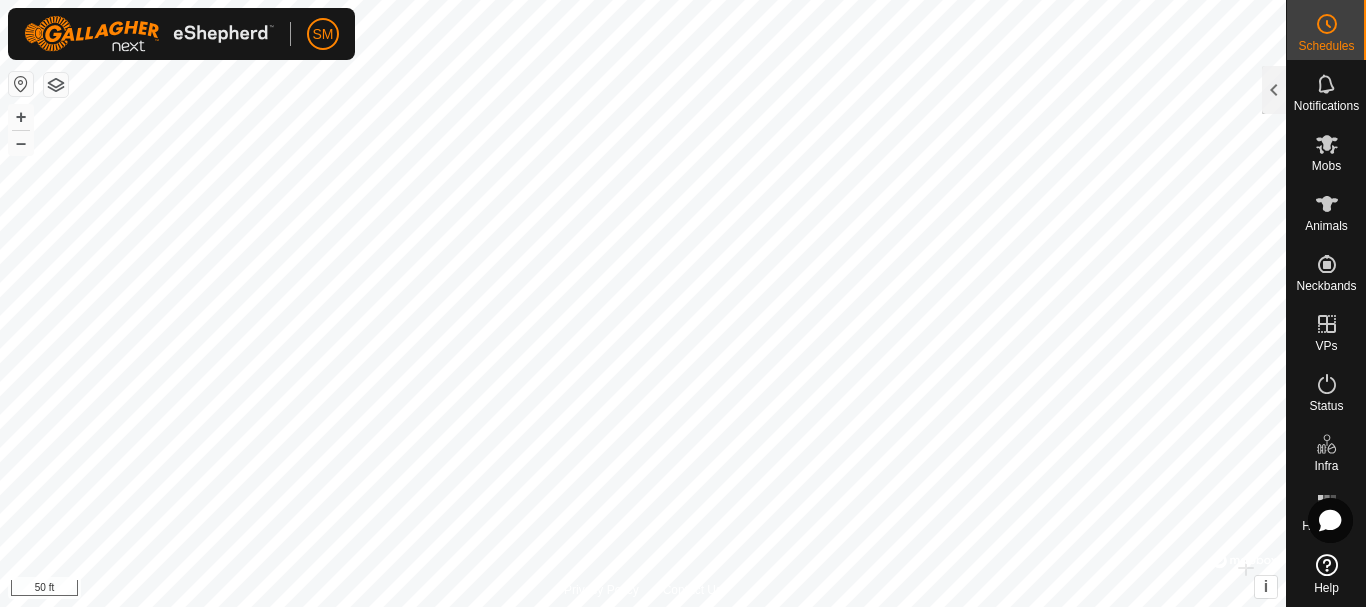 click on "SM Schedules Notifications Mobs Animals Neckbands VPs Status Infra Heatmap Help  Scheduled Moves  ALL MOBS  [DATE]  - [DATE] [DATE] 8:00 pm   -  [DATE] 12:00 pm S and K Cows [PHONE_NUMBER][DATE] 5 0  day  4  hours  13  mins  [DATE] 8:00 pm   -  [DATE] 12:00 pm AW Cows [PHONE_NUMBER][DATE] AW5 0  day  4  hours  13  mins  1 12:00 pm  [DATE], 2:00 pm S and K Cows [PHONE_NUMBER][DATE] 1 2 hours 1 12:00 pm  [DATE], 2:00 pm AW Cows [PHONE_NUMBER][DATE] AW1 2 hours 2 2:00 pm  [DATE], 4:00 pm S and K Cows [PHONE_NUMBER][DATE] 2 2 hours 2 2:00 pm  [DATE], 4:00 pm AW Cows [PHONE_NUMBER][DATE] AW2 2 hours 3 4:00 pm  [DATE], 6:00 pm S and K Cows [PHONE_NUMBER][DATE] 3 2 hours 3 4:00 pm  [DATE], 6:00 pm AW Cows [PHONE_NUMBER][DATE] AW3 2 hours 4 6:00 pm  [DATE], 8:00 pm S and K Cows [PHONE_NUMBER][DATE] 4 2 hours 4 6:00 pm  [DATE], 8:00 pm AW Cows [PHONE_NUMBER][DATE] AW4 2 hours 5 8:00 pm  [DATE], 12:00 pm S and K Cows [PHONE_NUMBER][DATE] 5 16 hours 5 8:00 pm 6" 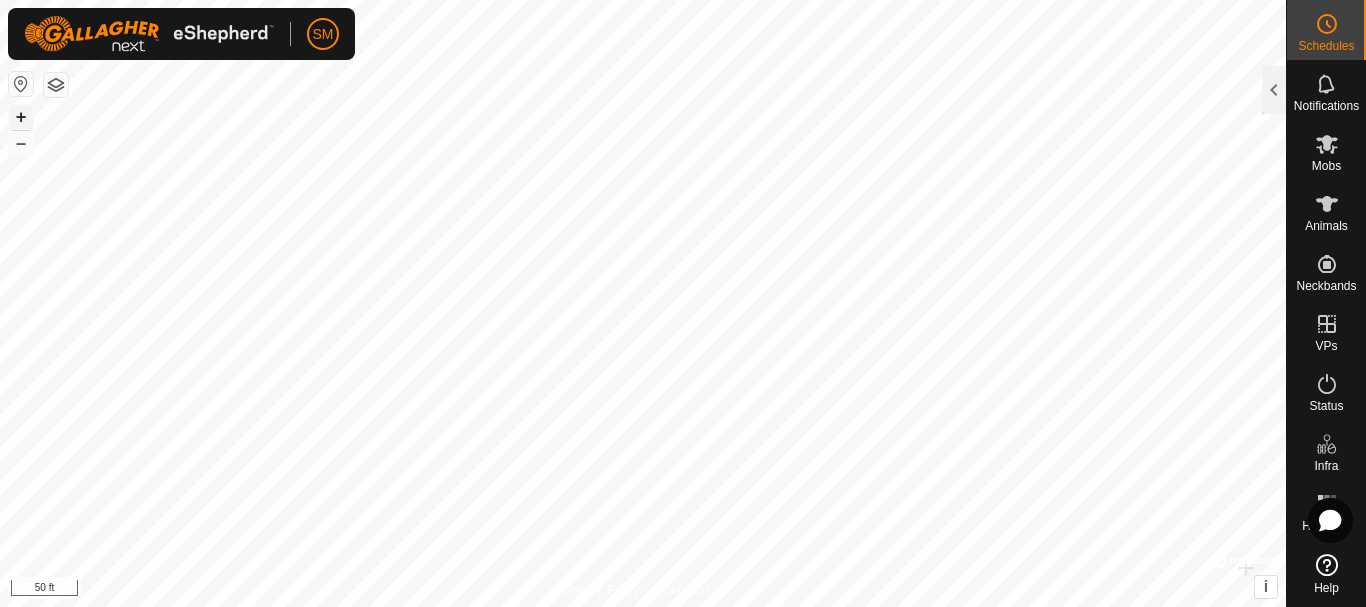 click on "+" at bounding box center [21, 117] 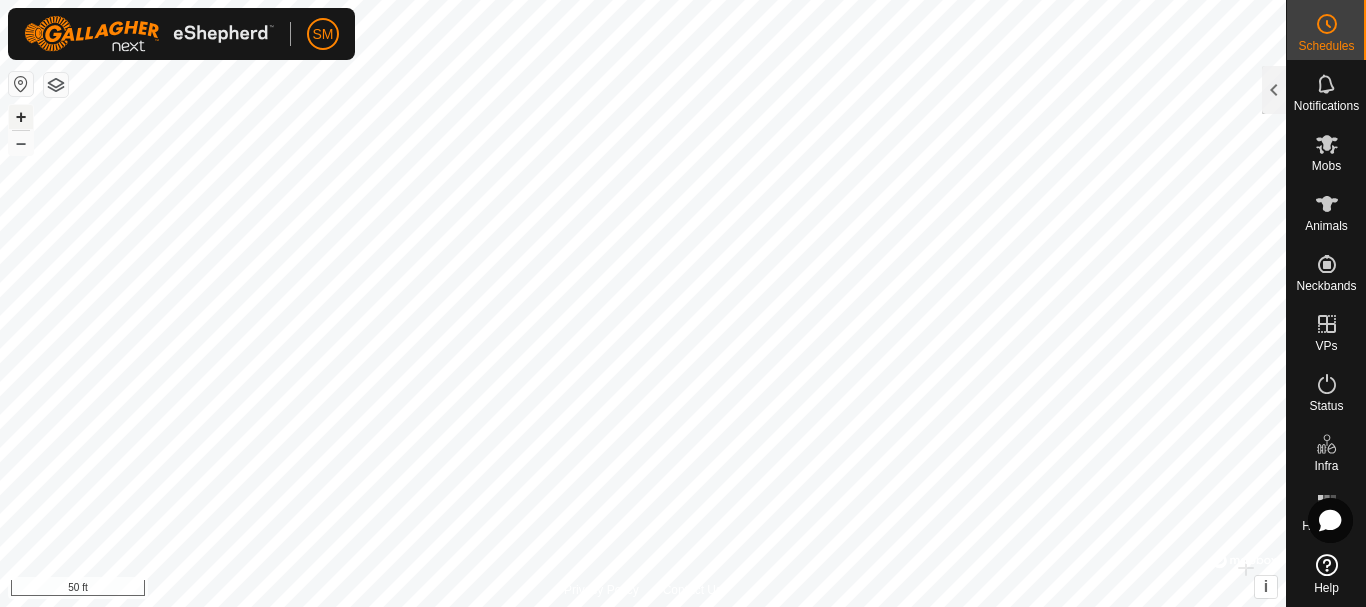 click on "Water line
+ – ⇧ i ©  Mapbox , ©  OpenStreetMap ,  Improve this map 50 ft" at bounding box center [643, 303] 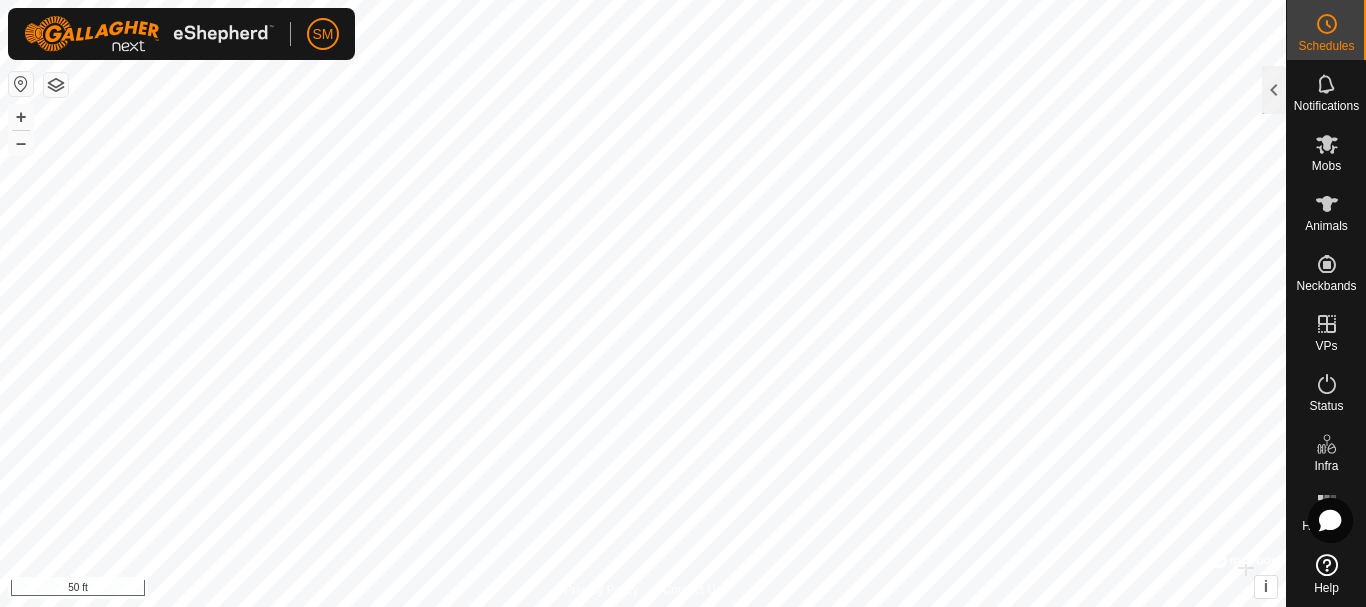 drag, startPoint x: 21, startPoint y: 113, endPoint x: 253, endPoint y: 53, distance: 239.63306 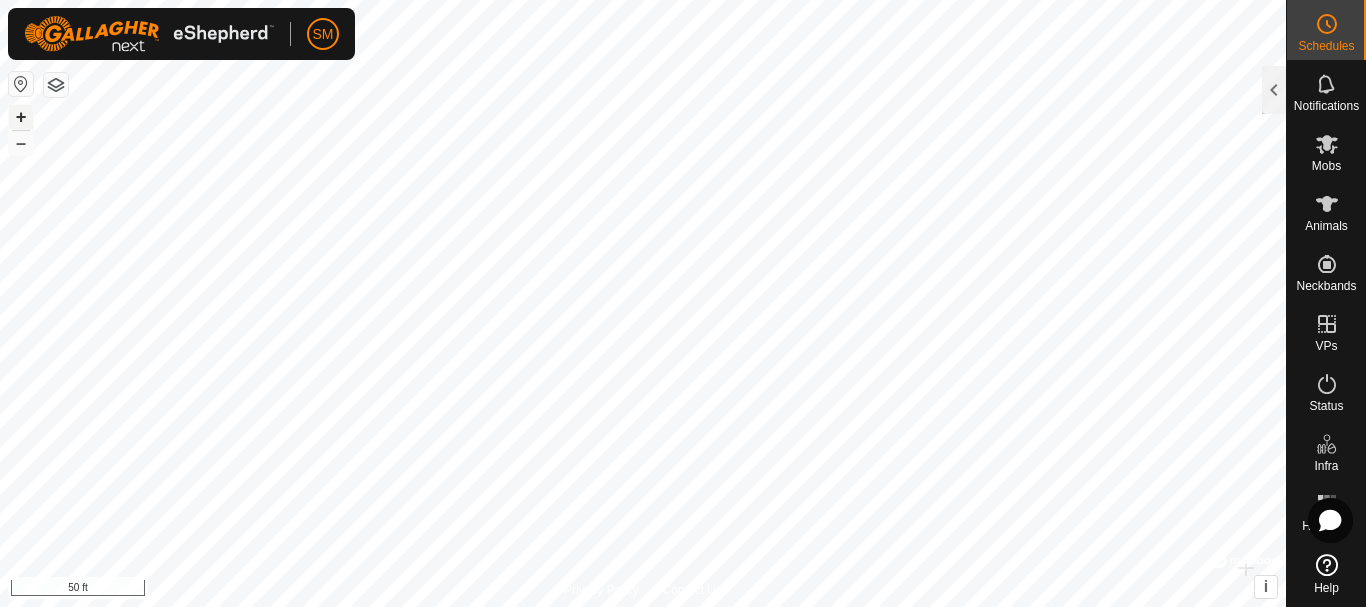 click on "+" at bounding box center (21, 117) 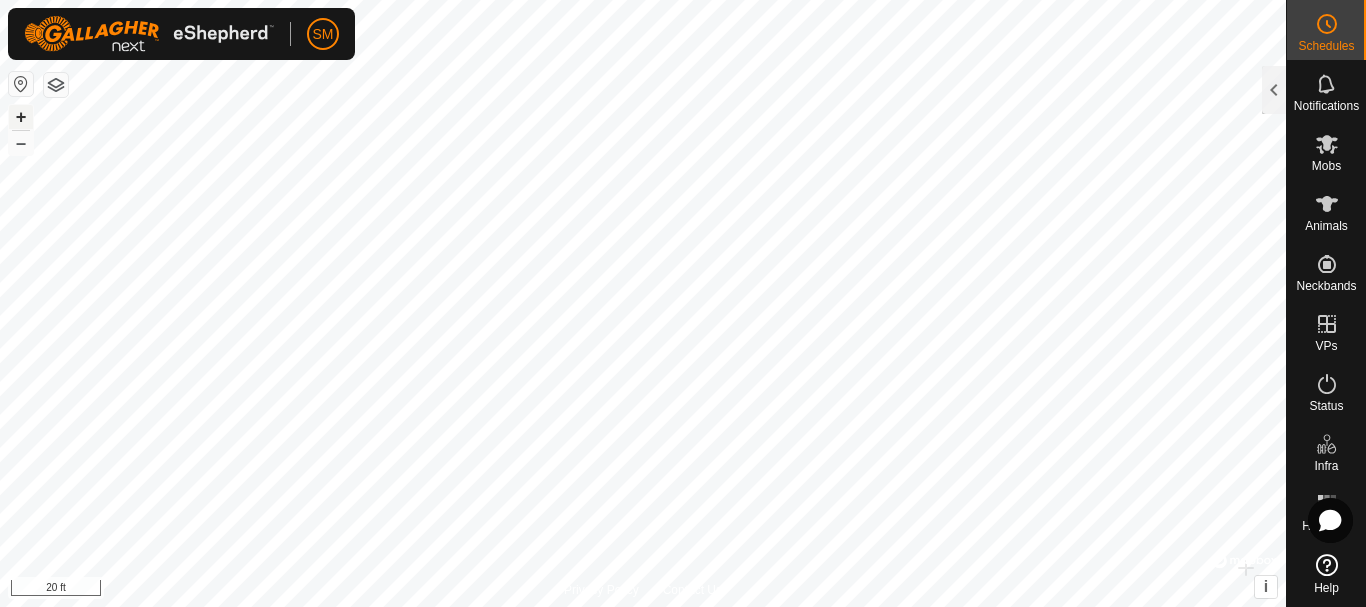 click on "+" at bounding box center (21, 117) 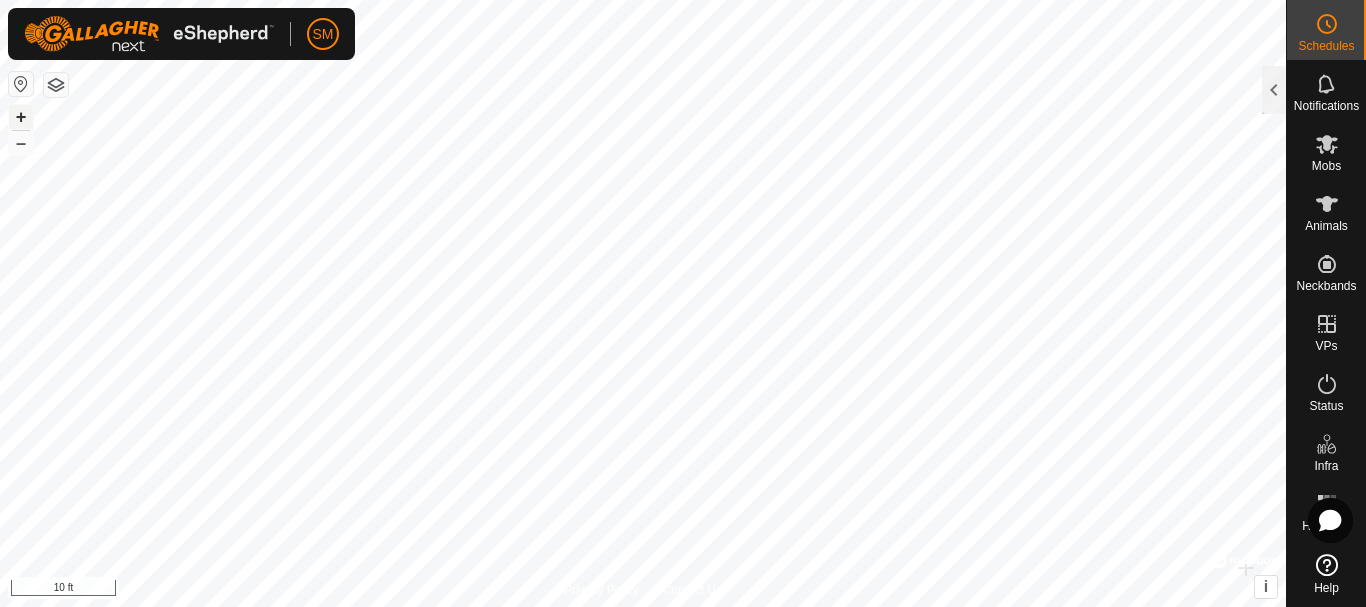 click on "+" at bounding box center [21, 117] 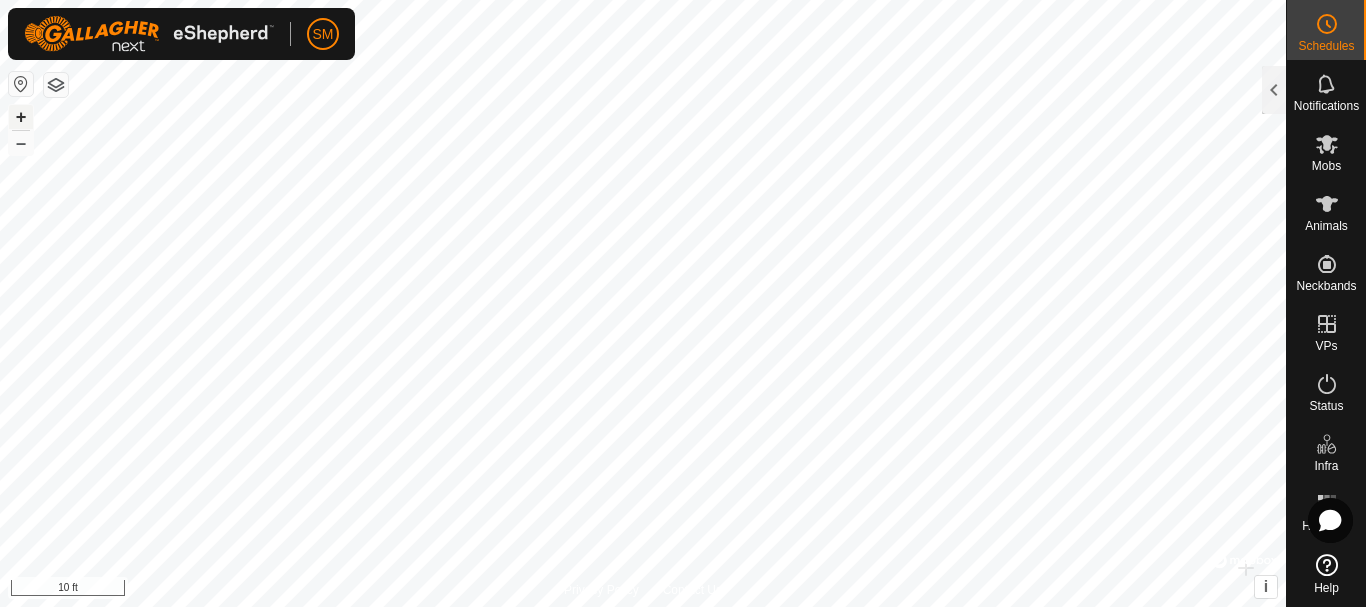 click on "+" at bounding box center (21, 117) 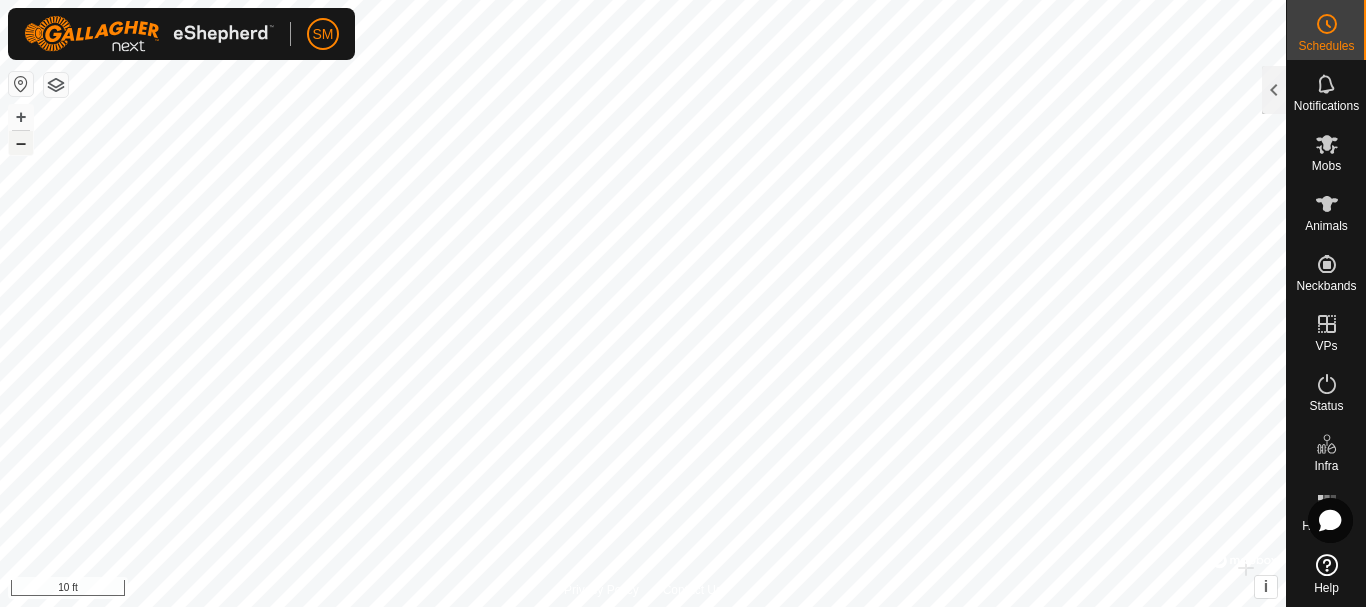click on "–" at bounding box center [21, 143] 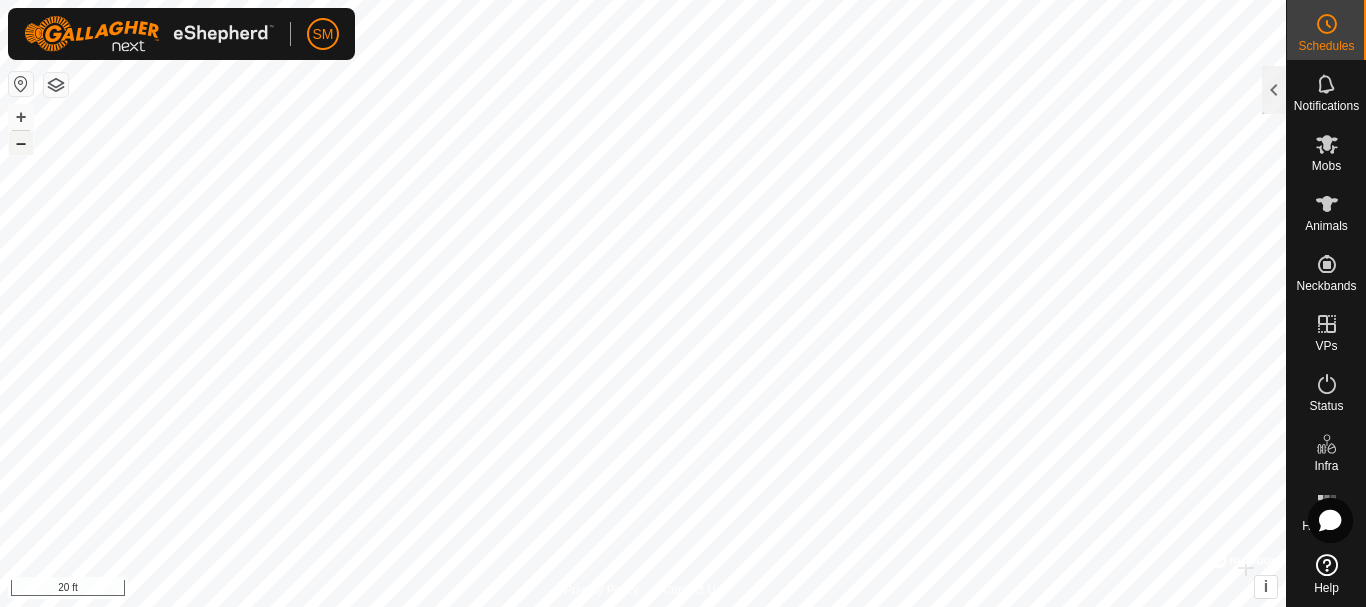 click on "–" at bounding box center [21, 143] 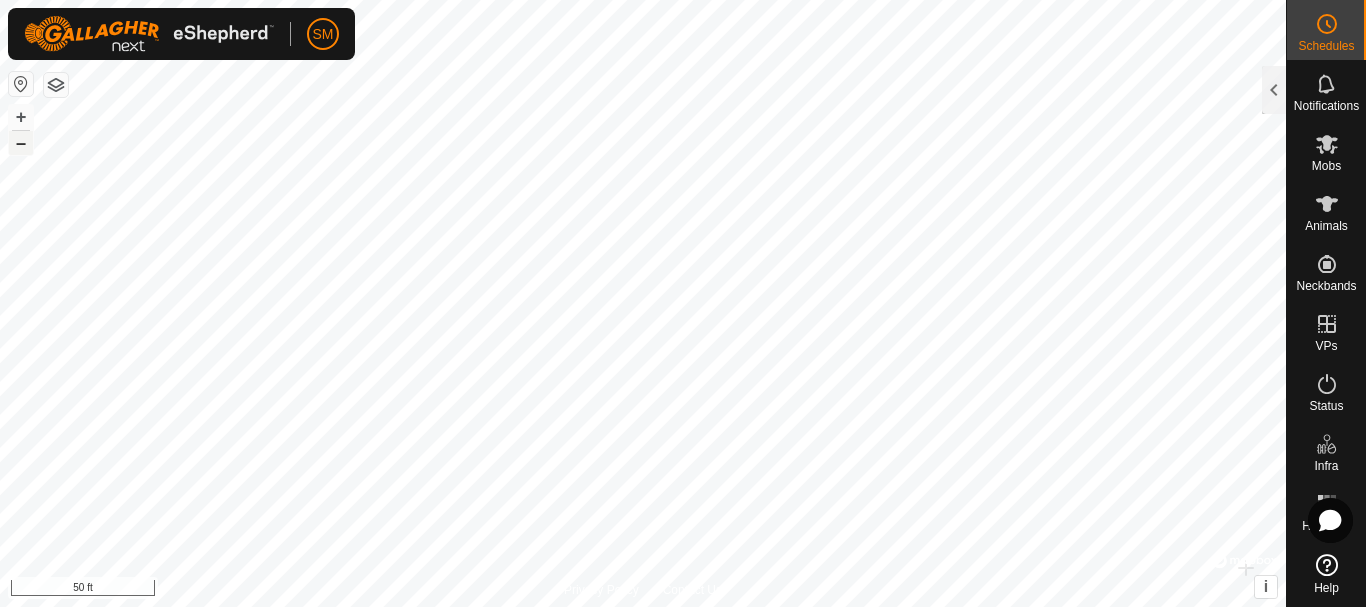 click on "–" at bounding box center (21, 143) 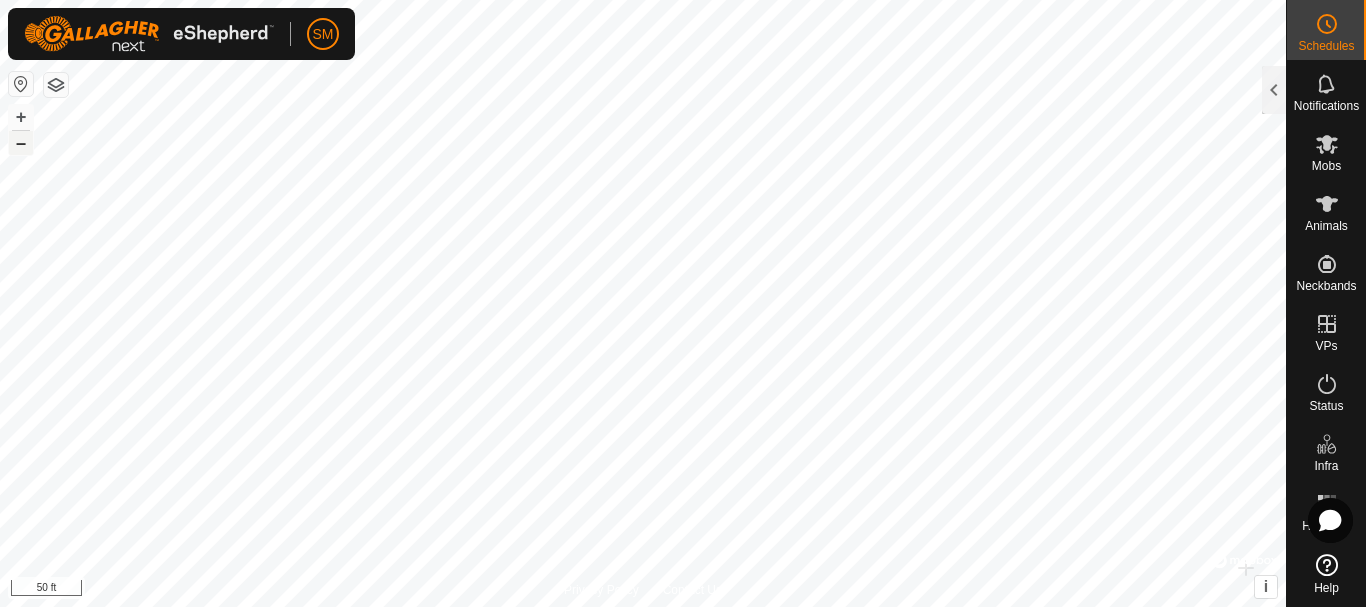 click on "–" at bounding box center (21, 143) 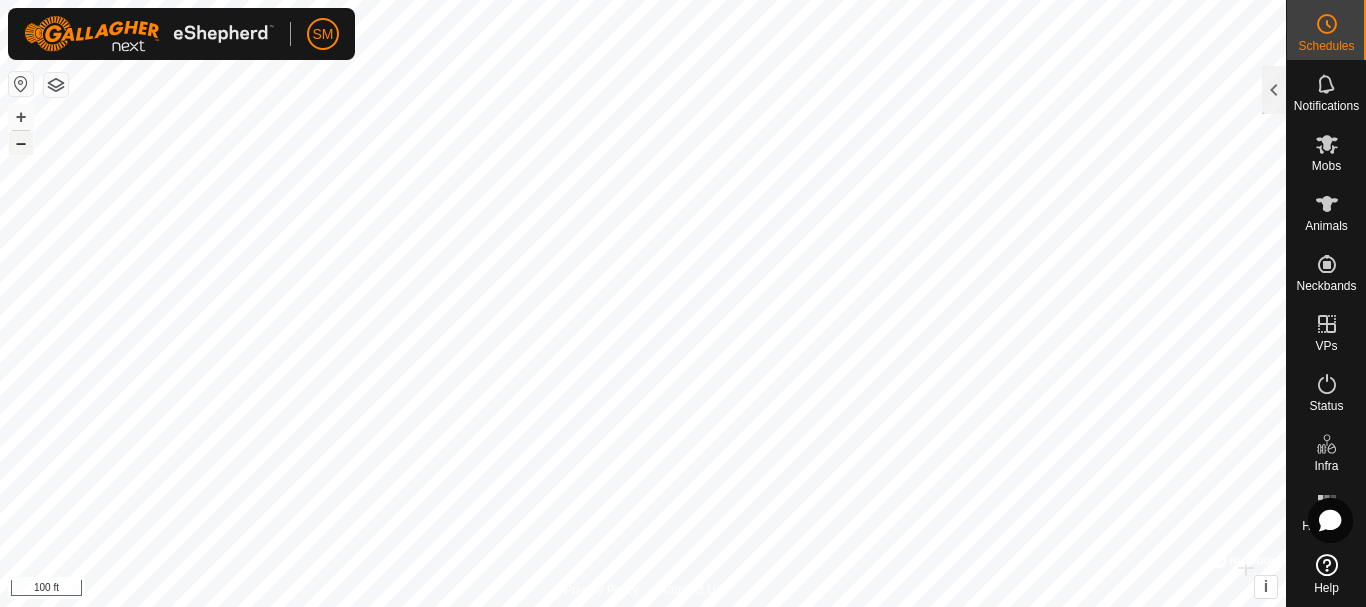 click on "–" at bounding box center (21, 143) 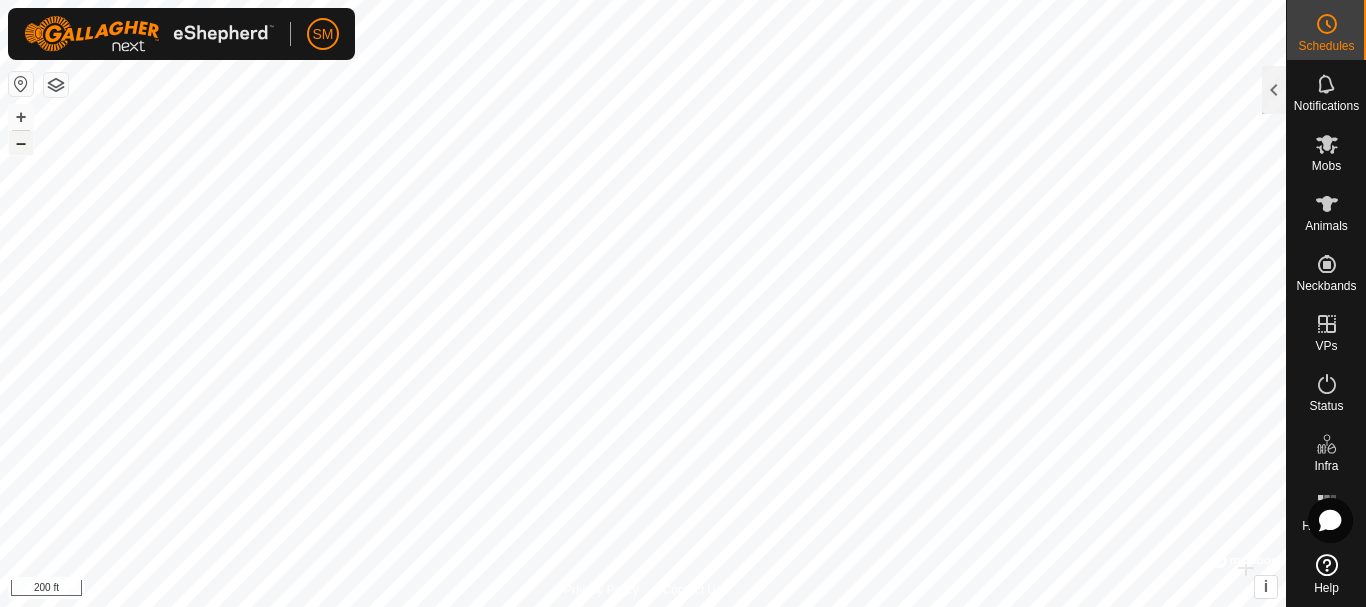 click on "–" at bounding box center (21, 143) 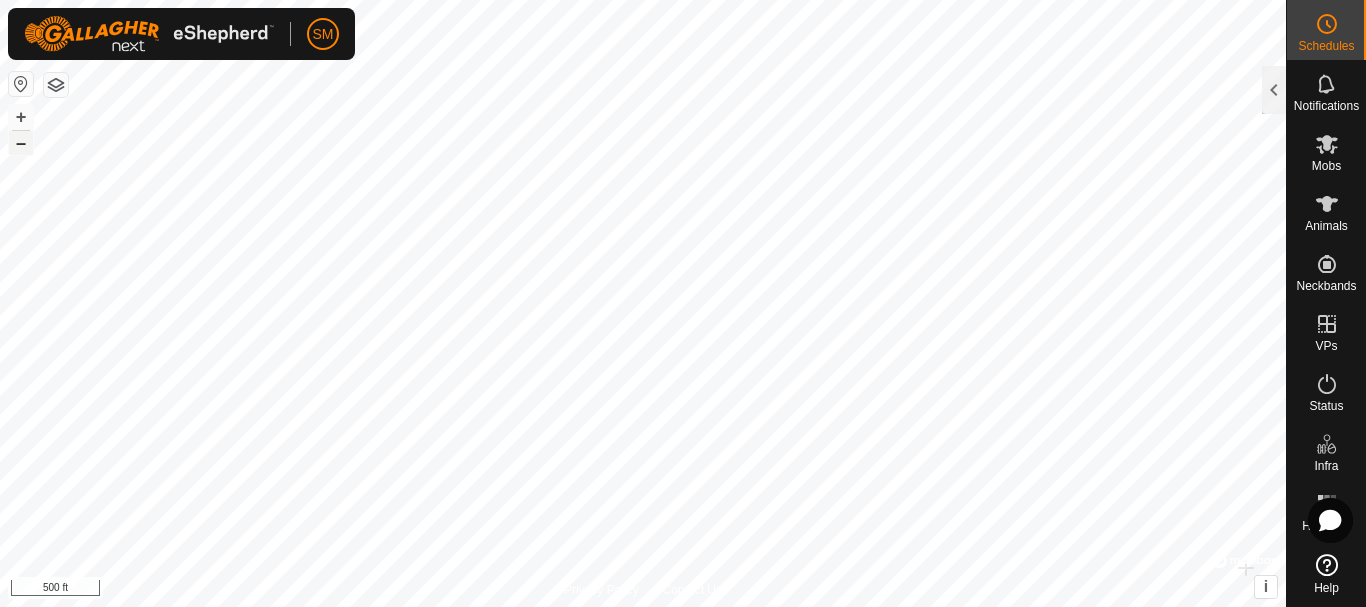 click on "–" at bounding box center [21, 143] 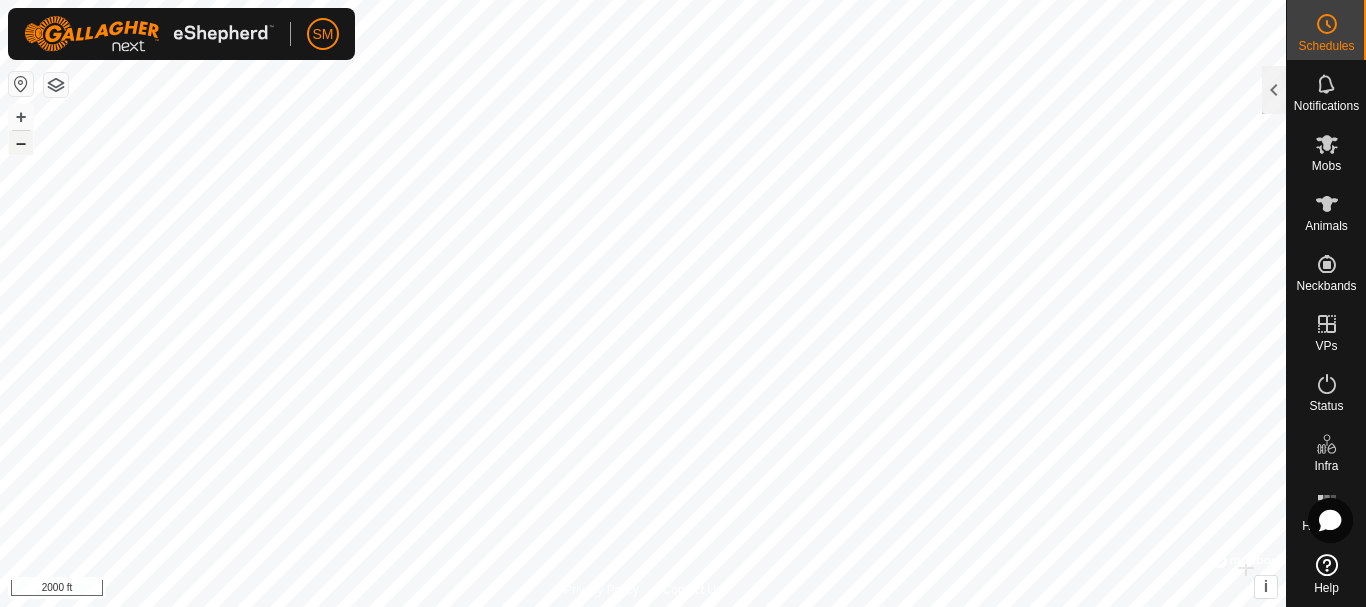 click on "–" at bounding box center (21, 143) 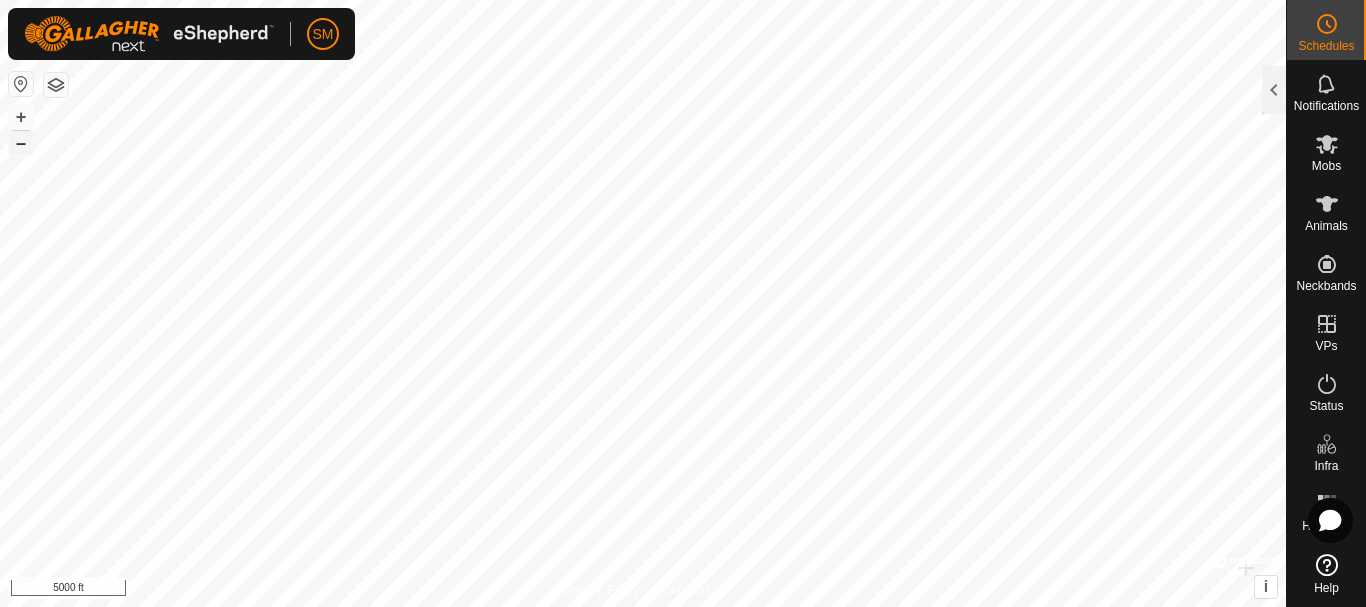 click on "–" at bounding box center (21, 143) 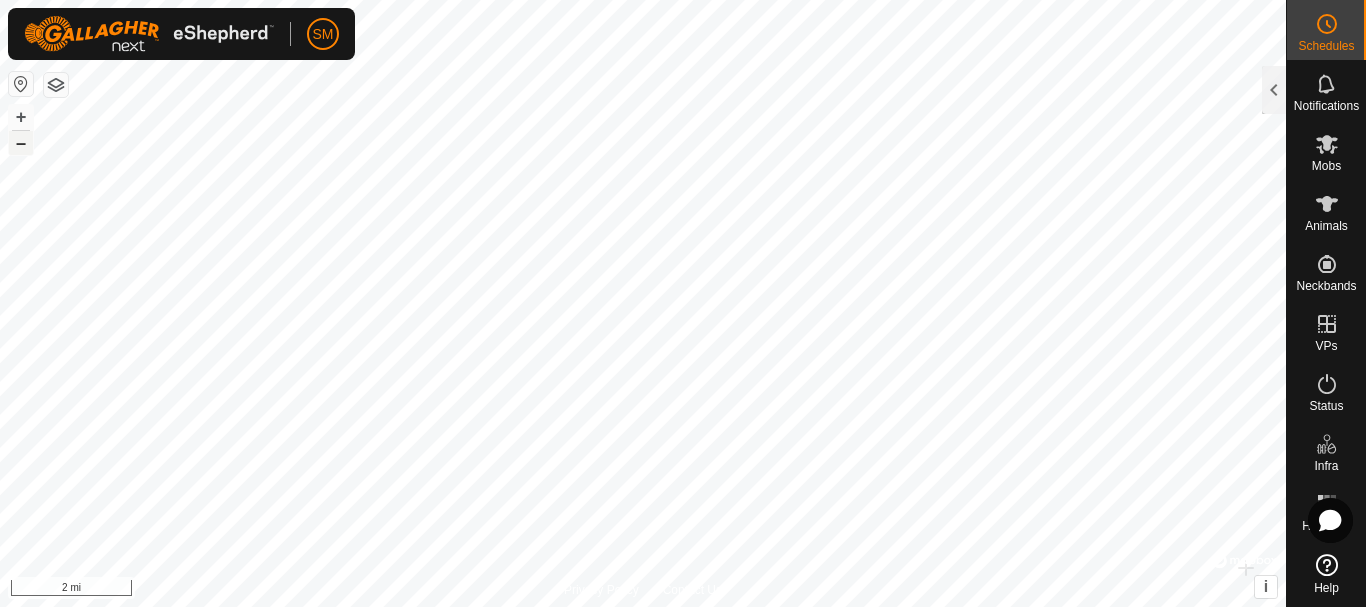 click on "–" at bounding box center [21, 143] 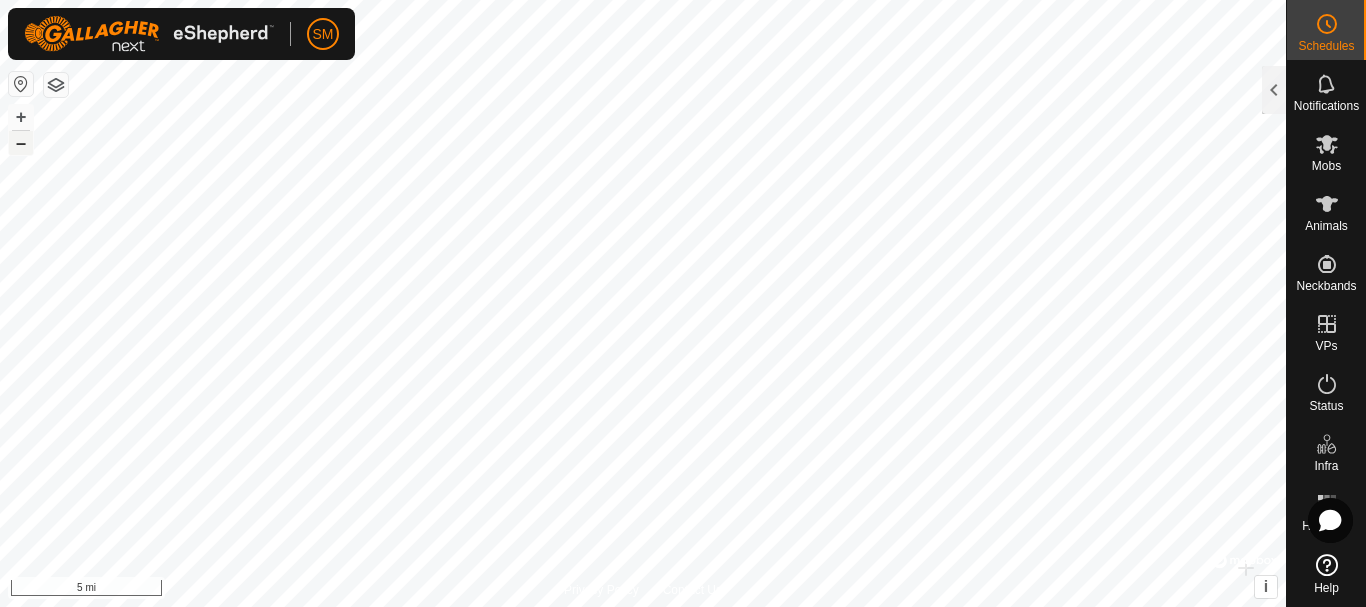 click on "–" at bounding box center [21, 143] 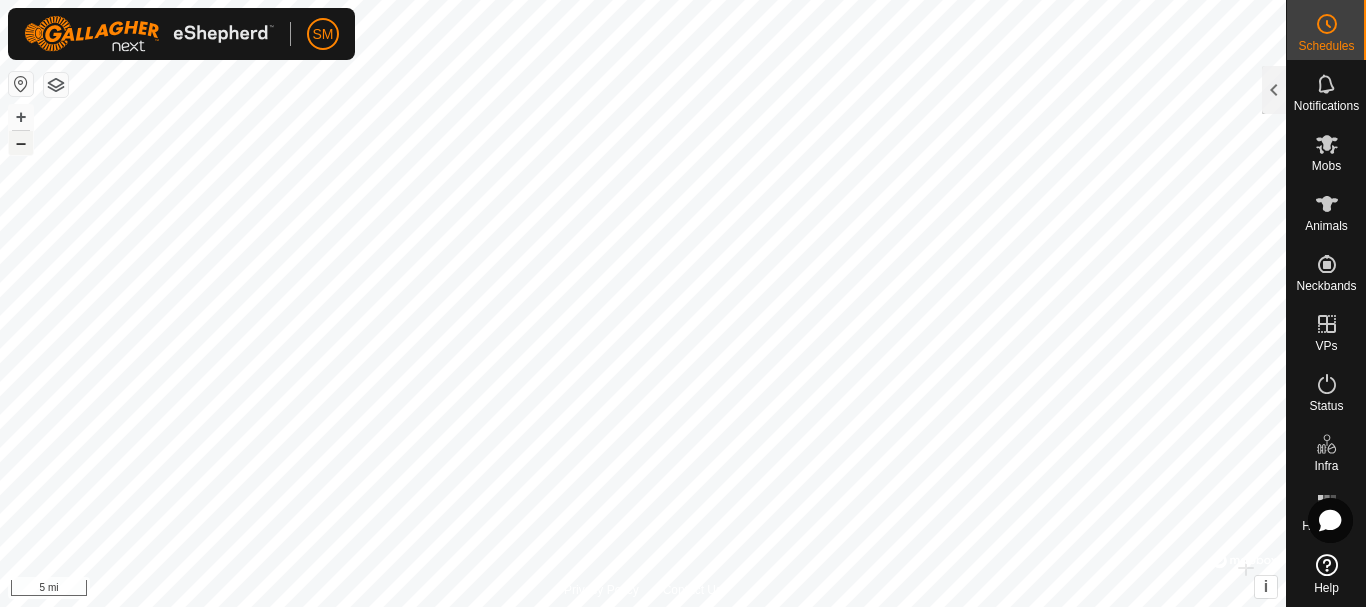click on "–" at bounding box center [21, 143] 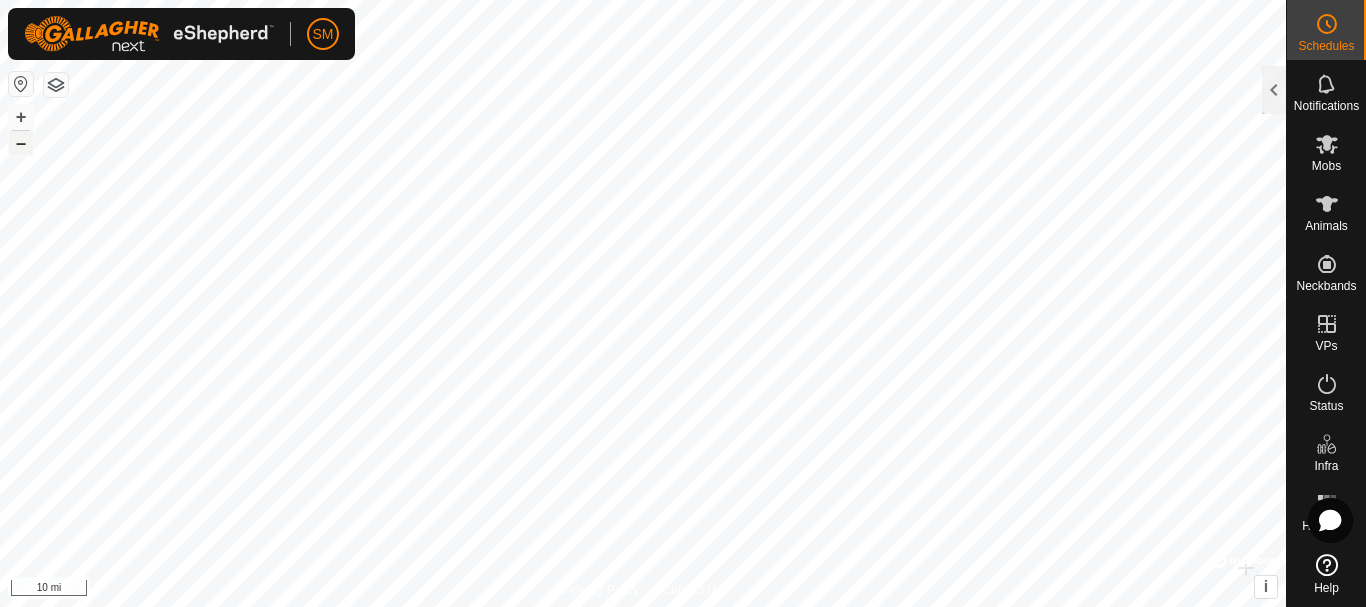 click on "–" at bounding box center (21, 143) 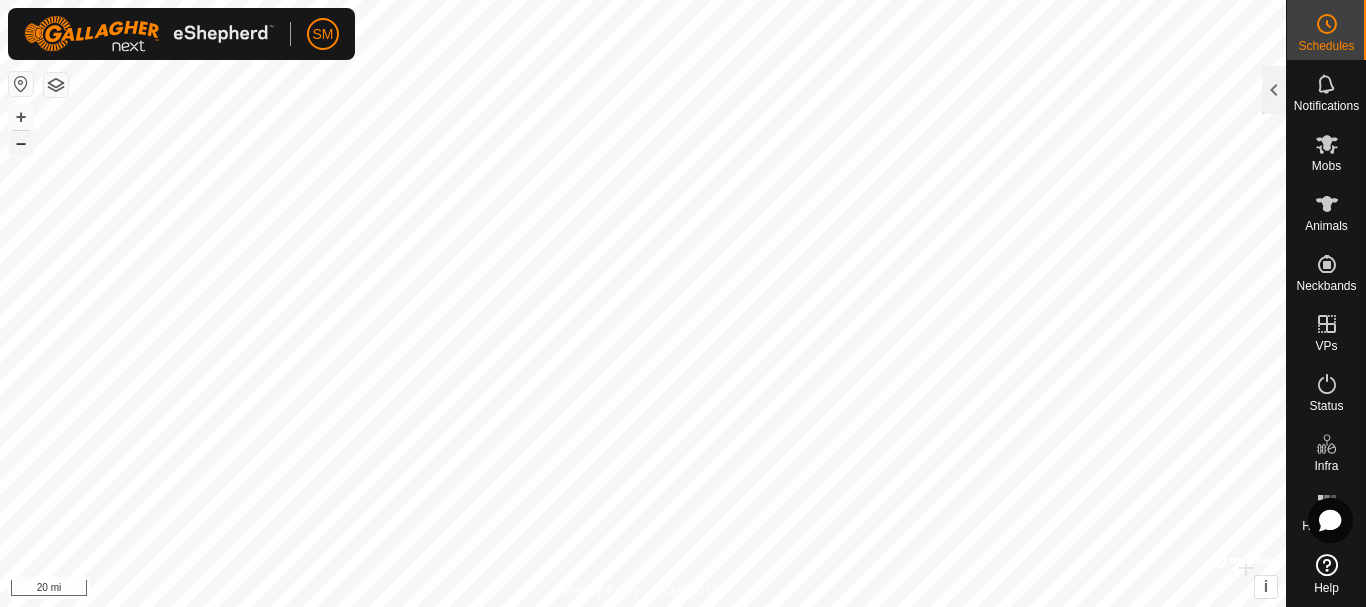 click on "–" at bounding box center [21, 143] 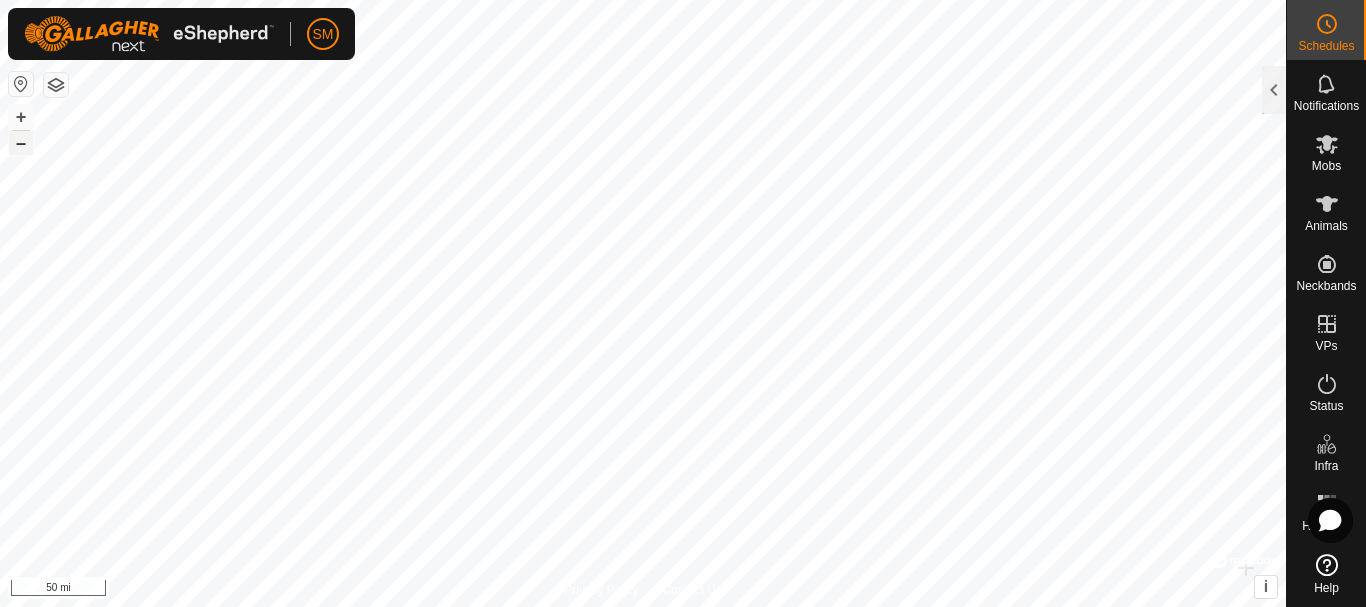 click on "–" at bounding box center [21, 143] 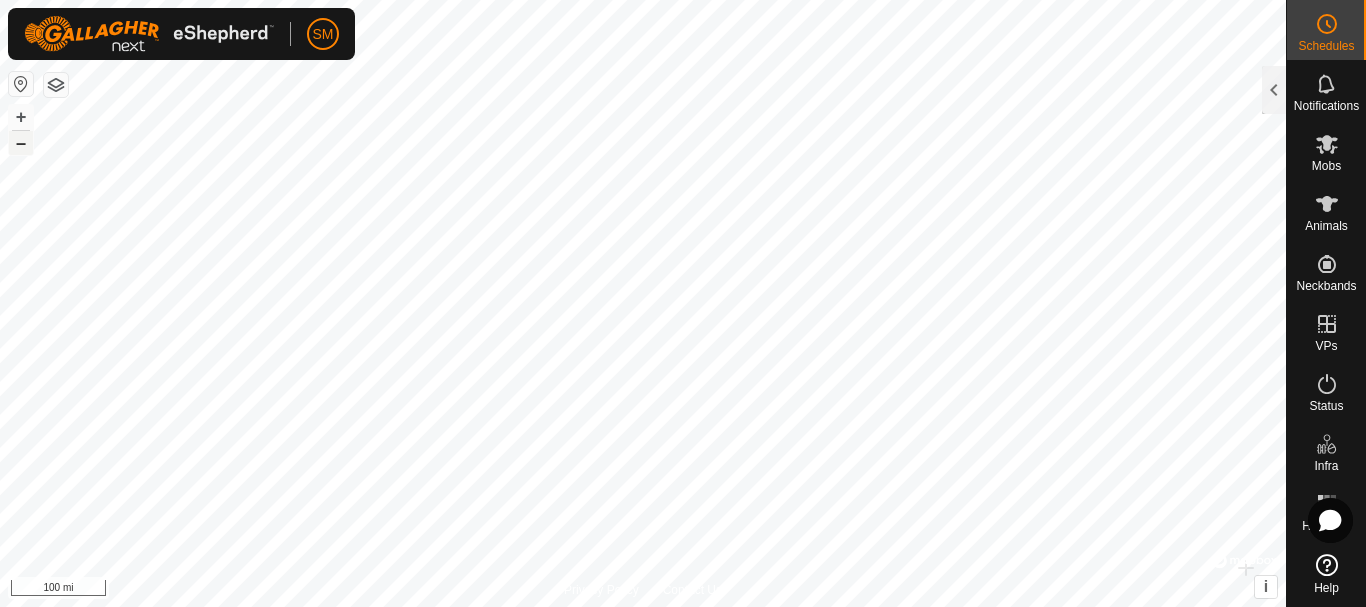 click on "–" at bounding box center [21, 143] 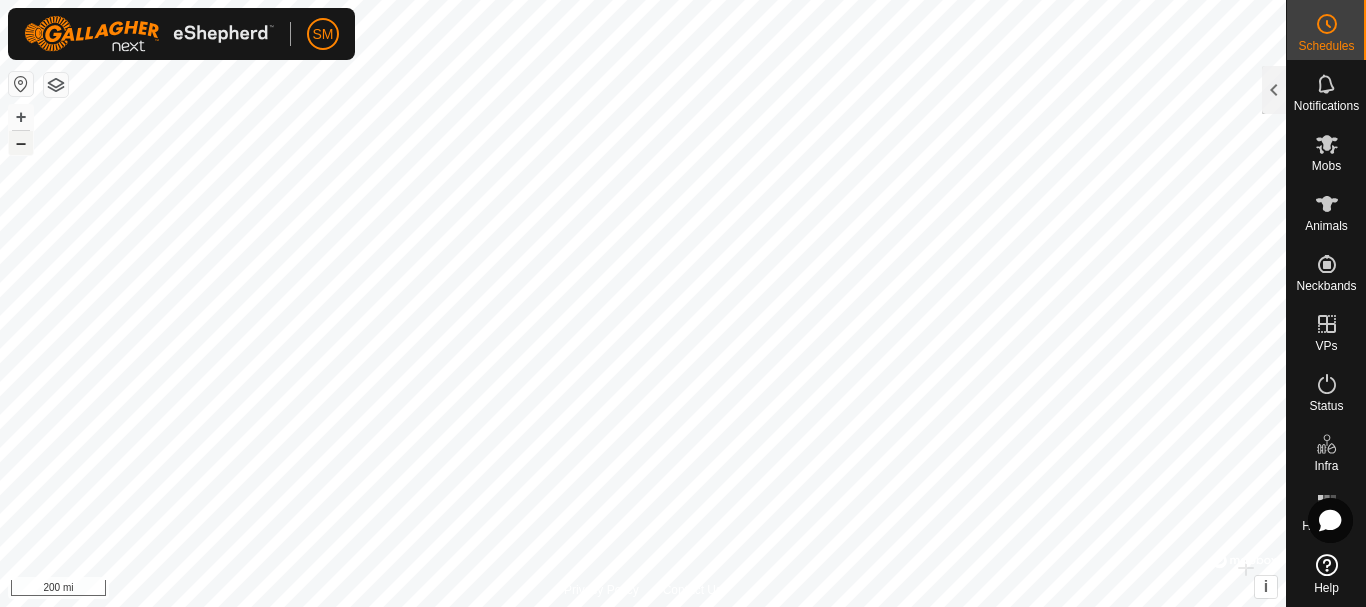 click on "–" at bounding box center [21, 143] 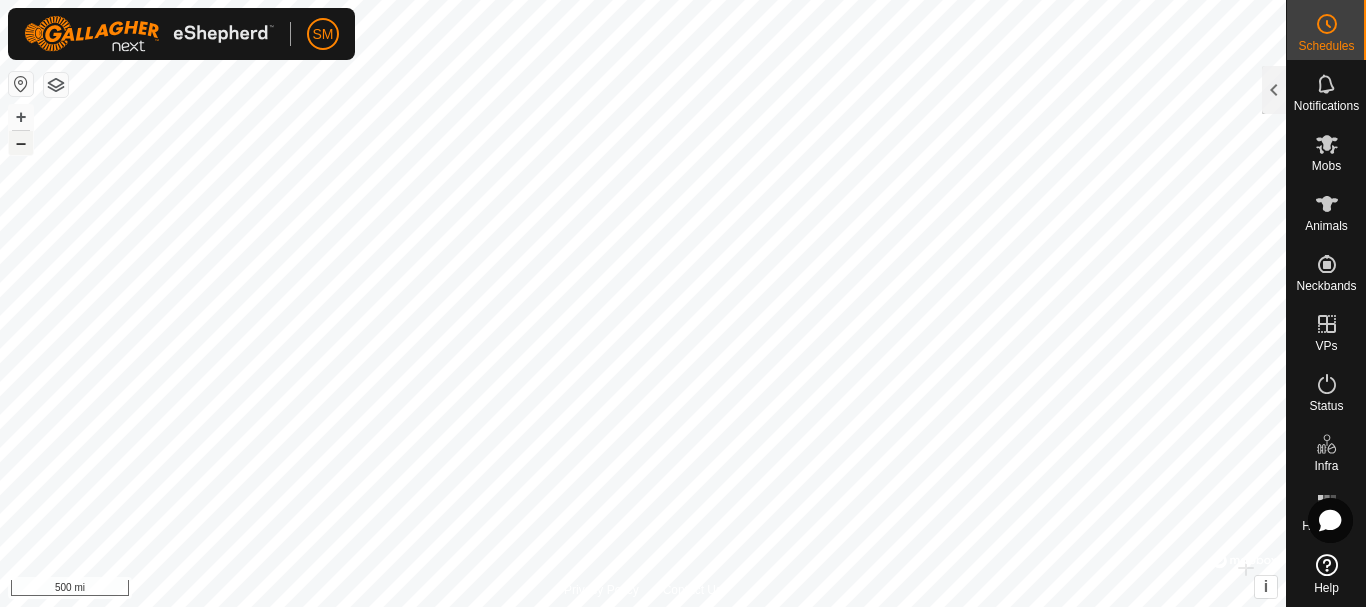 click on "–" at bounding box center (21, 143) 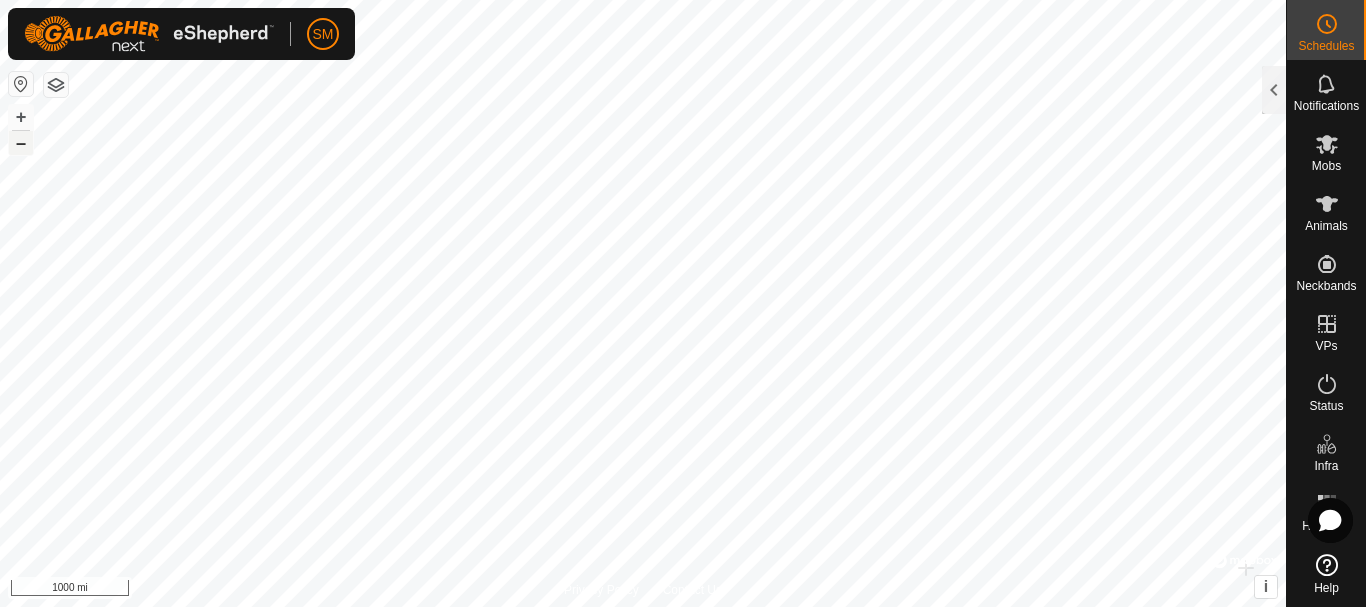 click on "–" at bounding box center [21, 143] 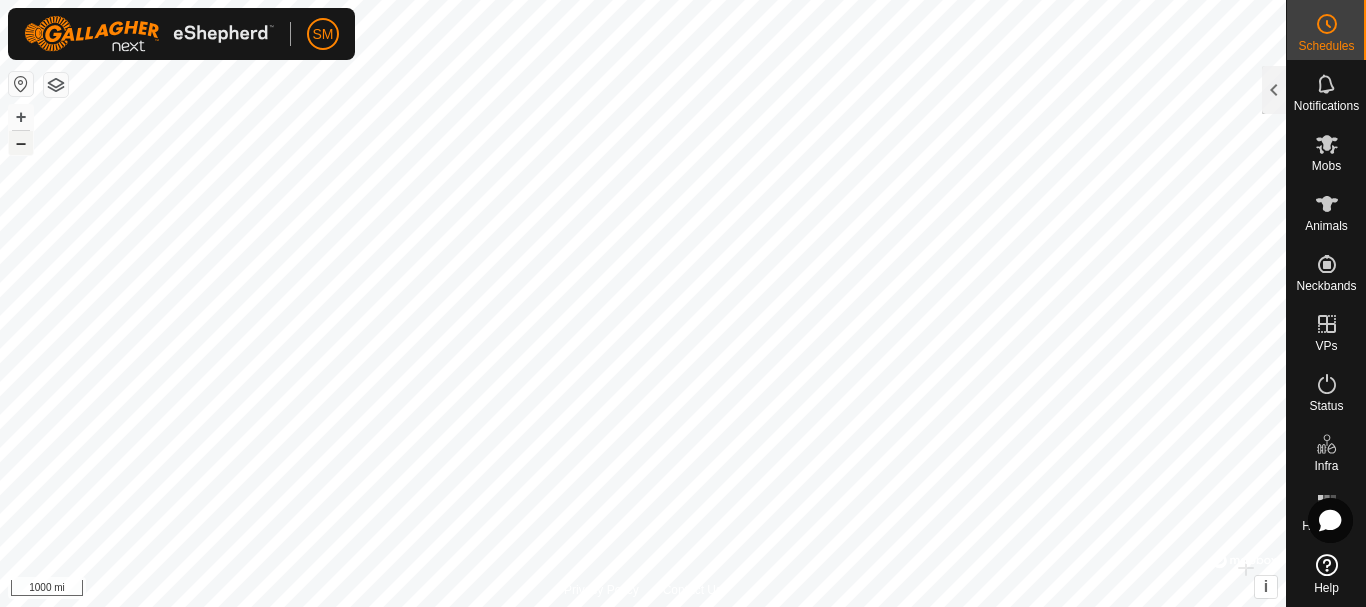 click on "–" at bounding box center [21, 143] 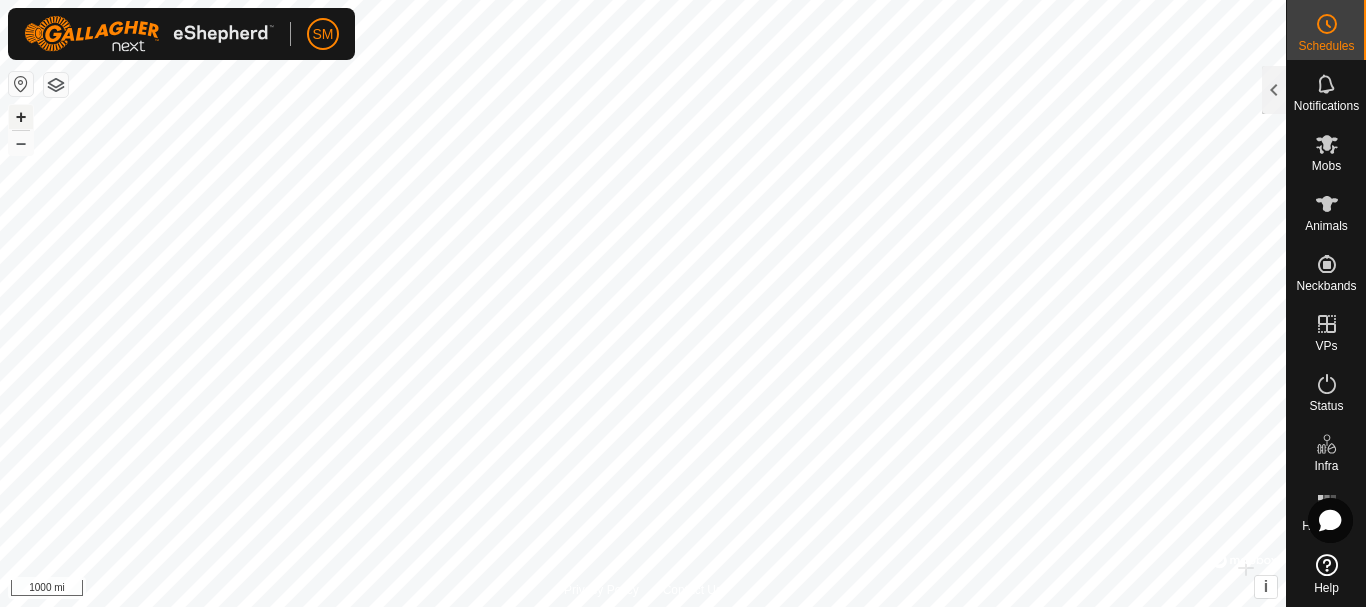 click on "+" at bounding box center (21, 117) 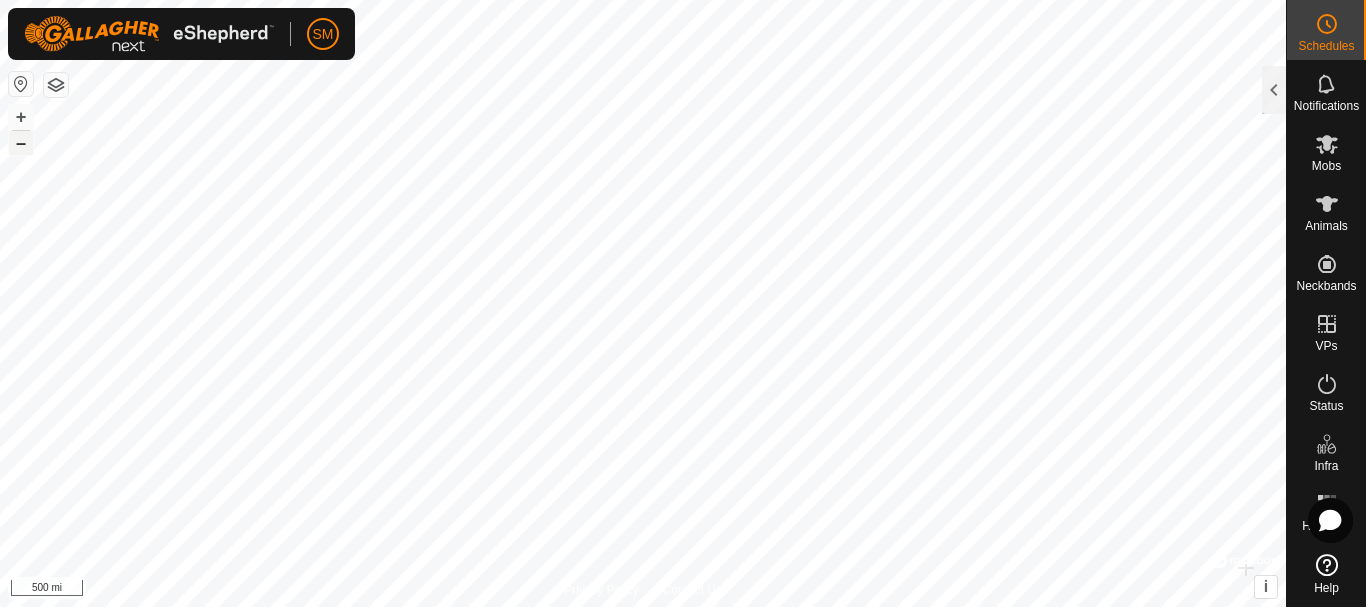 click on "–" at bounding box center [21, 143] 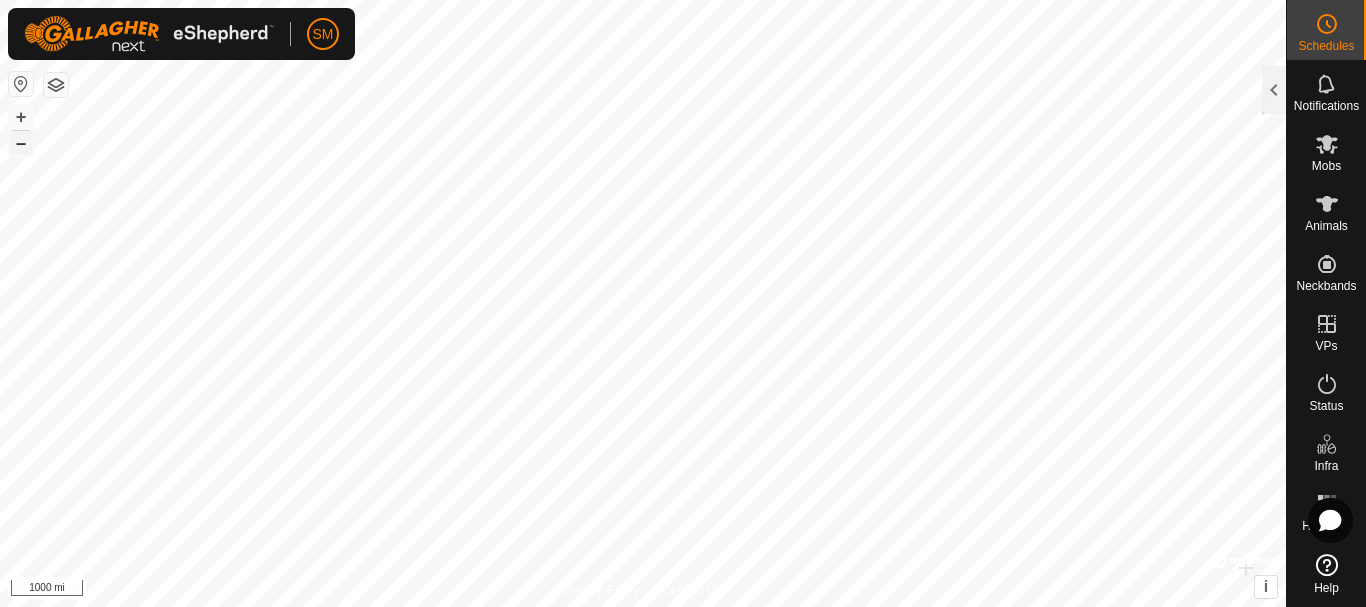 click on "–" at bounding box center [21, 143] 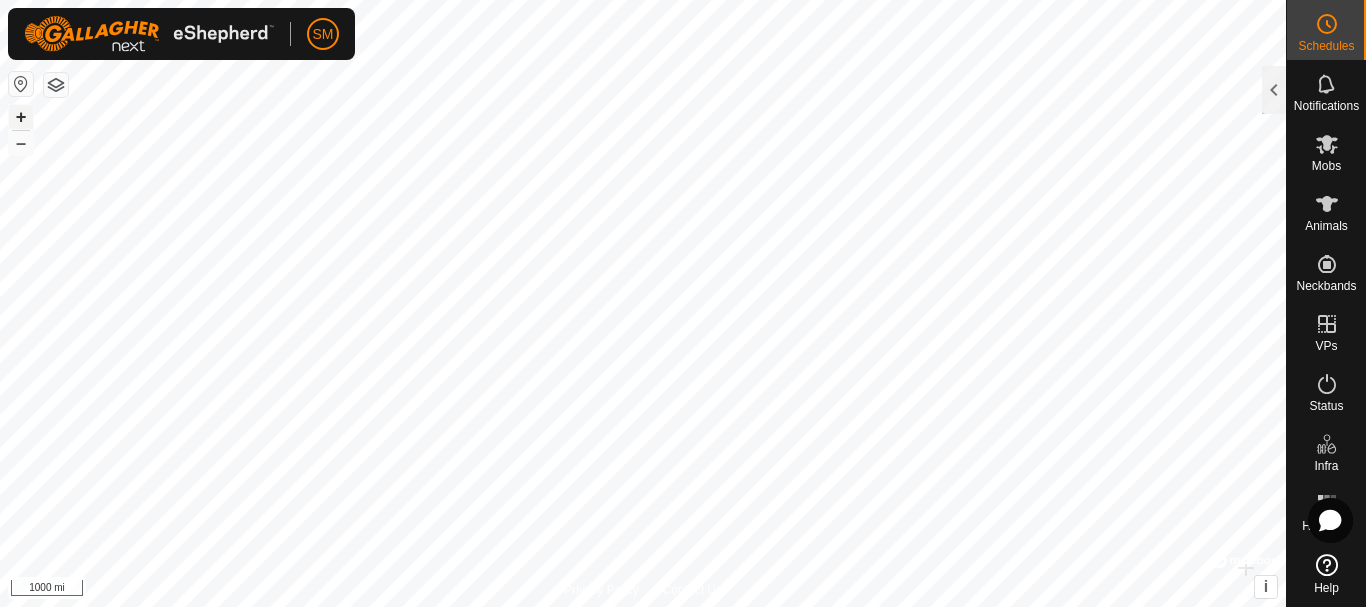 click on "+" at bounding box center [21, 117] 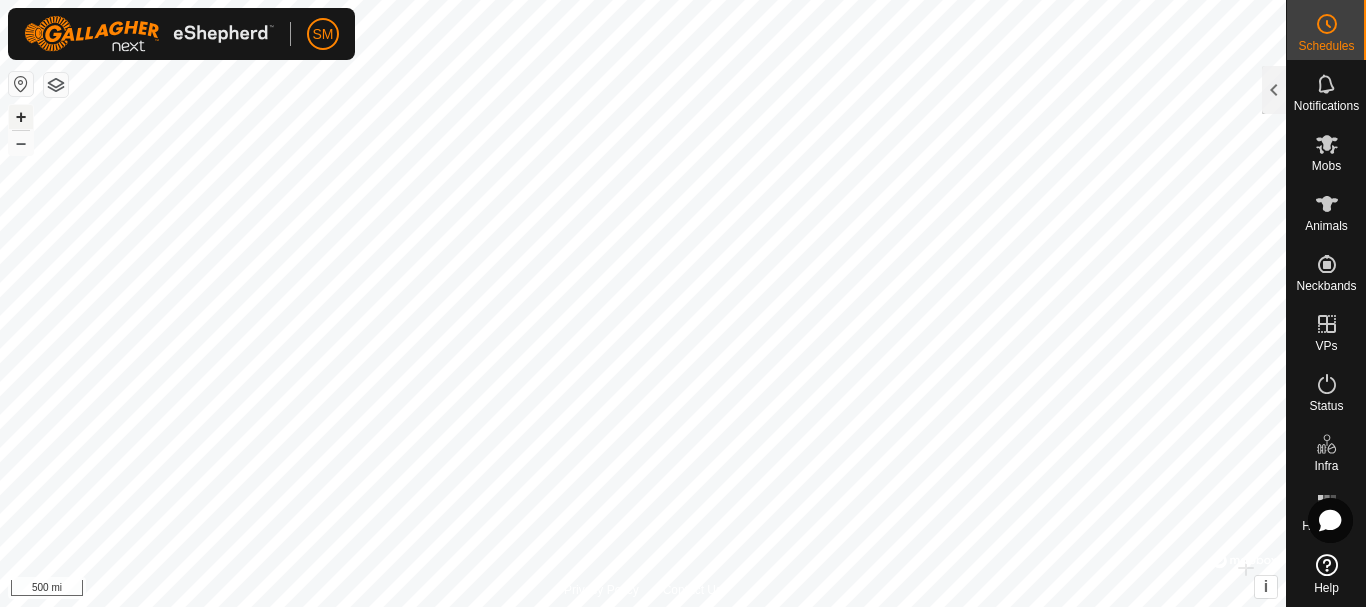 click on "+" at bounding box center (21, 117) 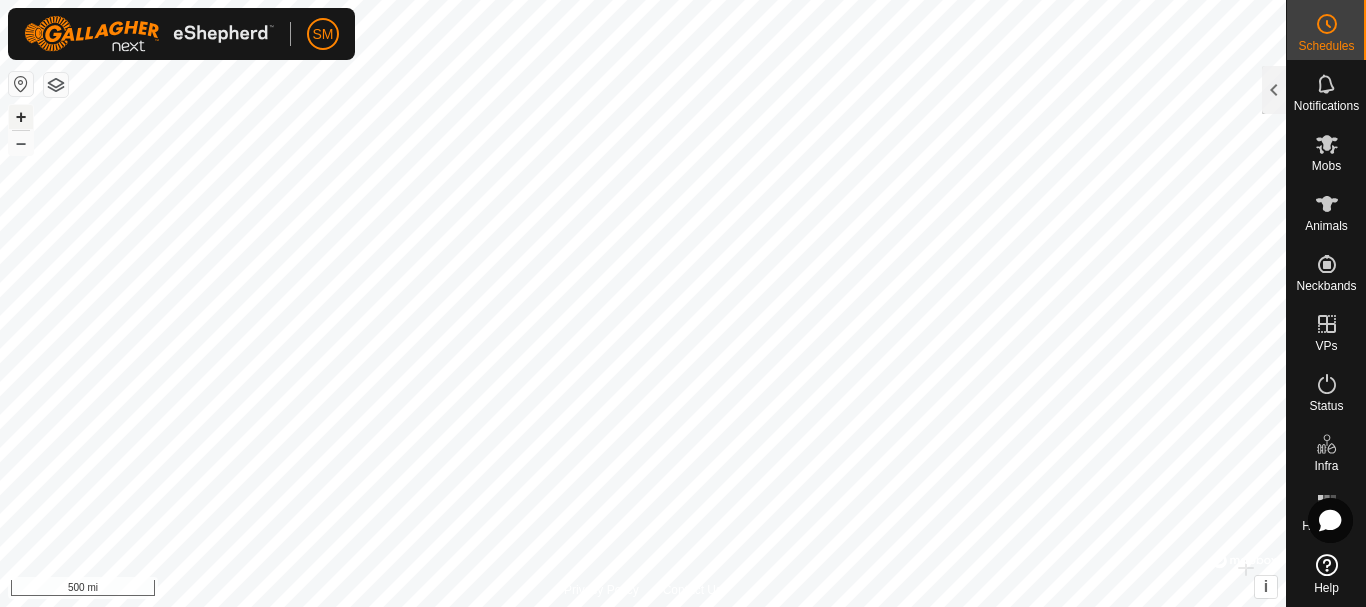 click on "+" at bounding box center [21, 117] 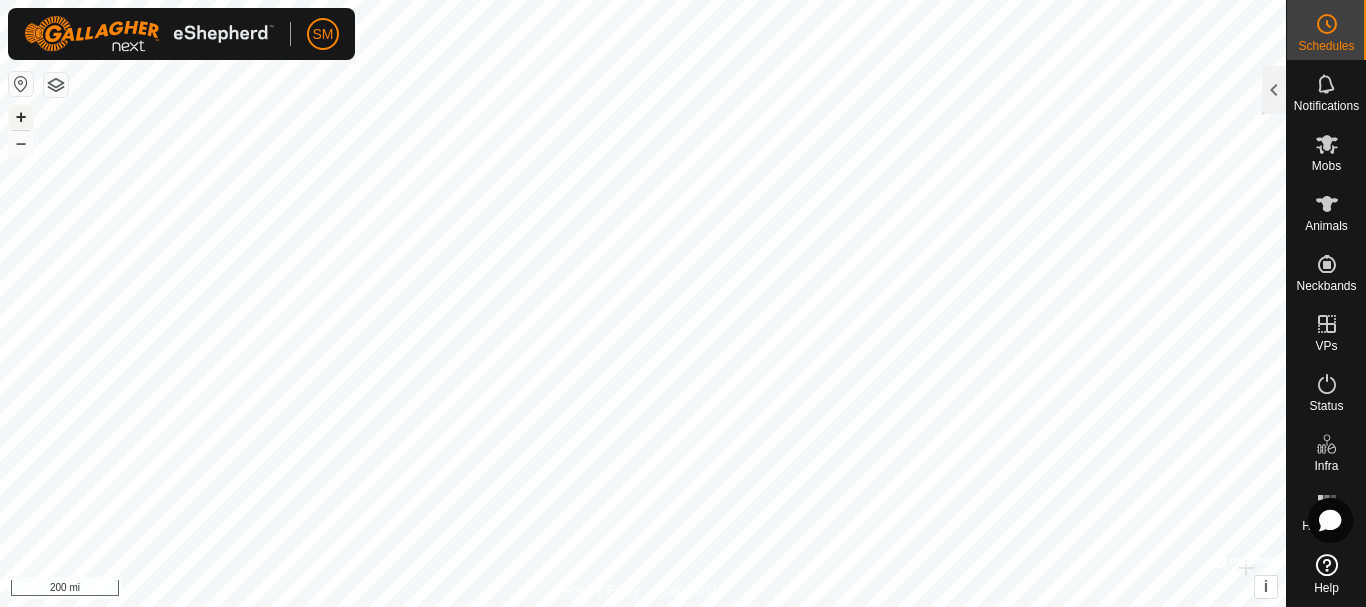click on "+" at bounding box center [21, 117] 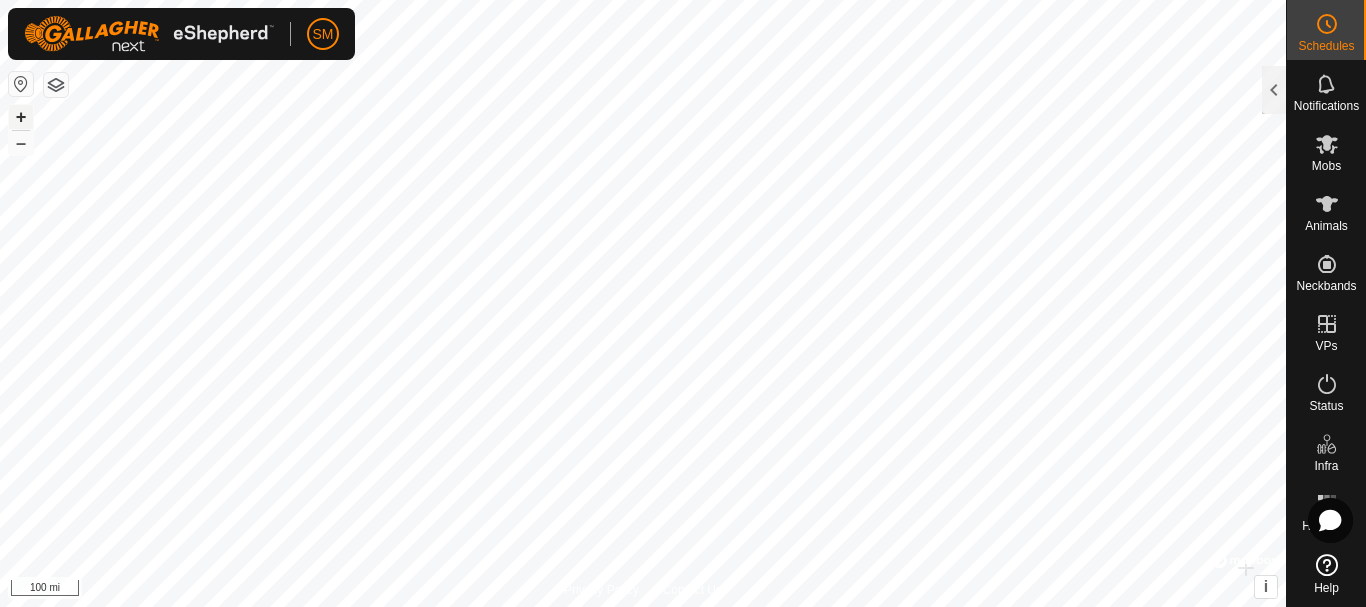 click on "+" at bounding box center [21, 117] 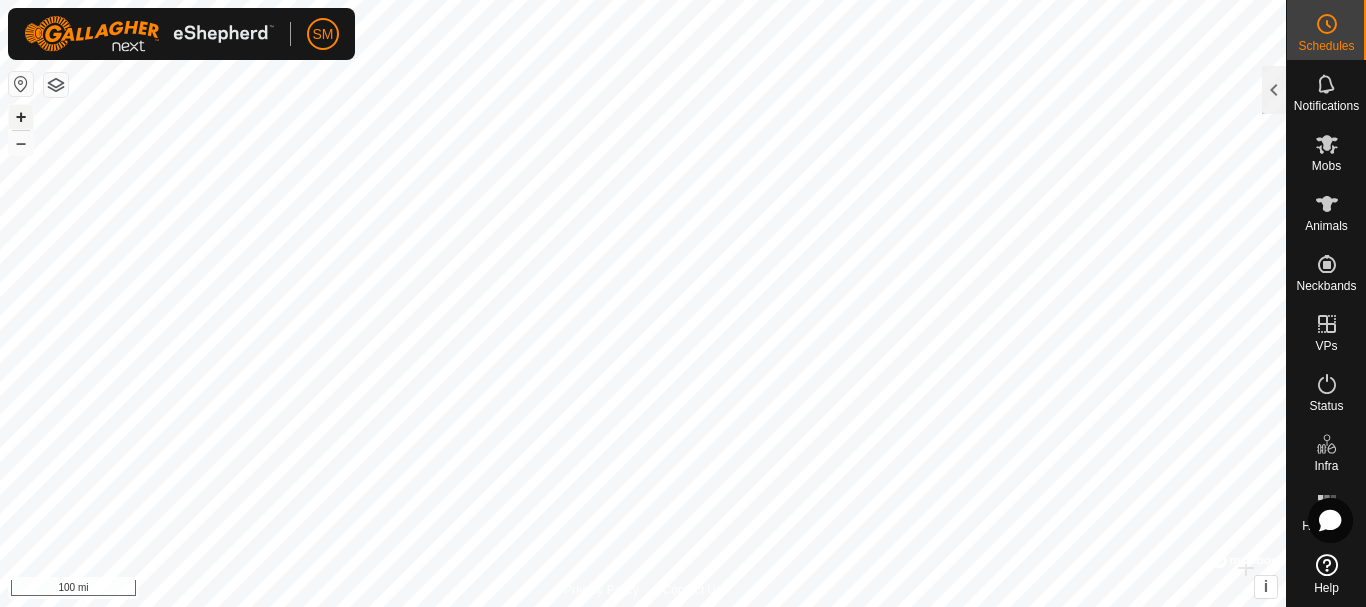 click on "+" at bounding box center [21, 117] 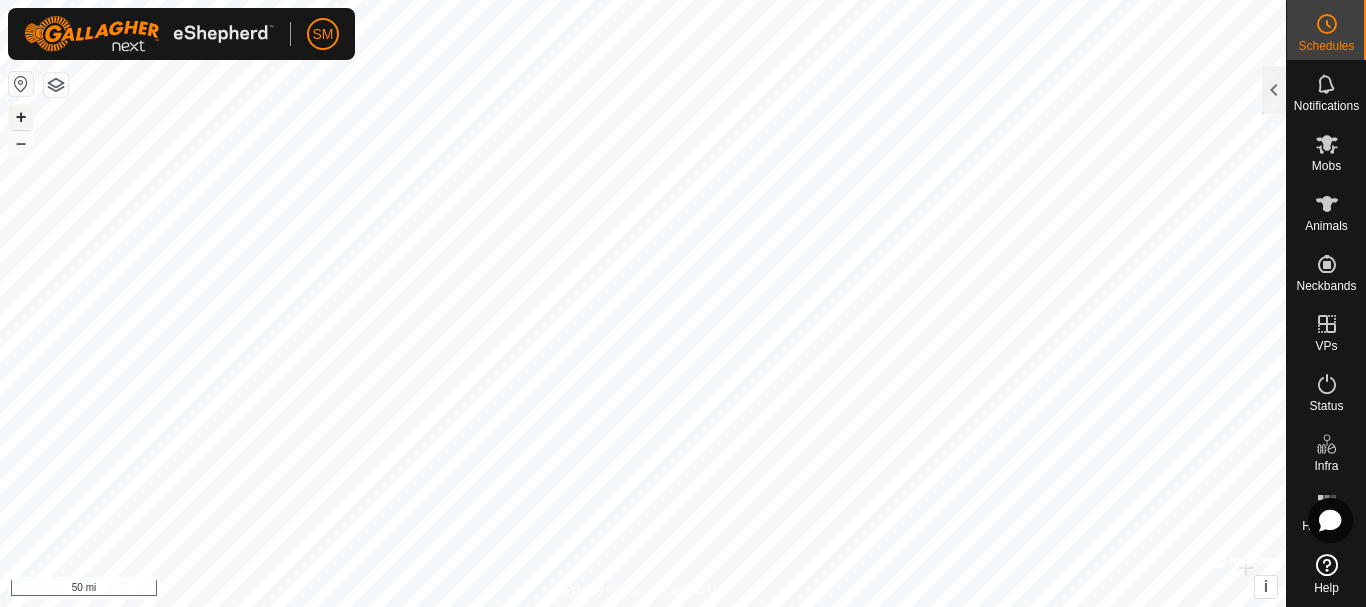 click on "+" at bounding box center (21, 117) 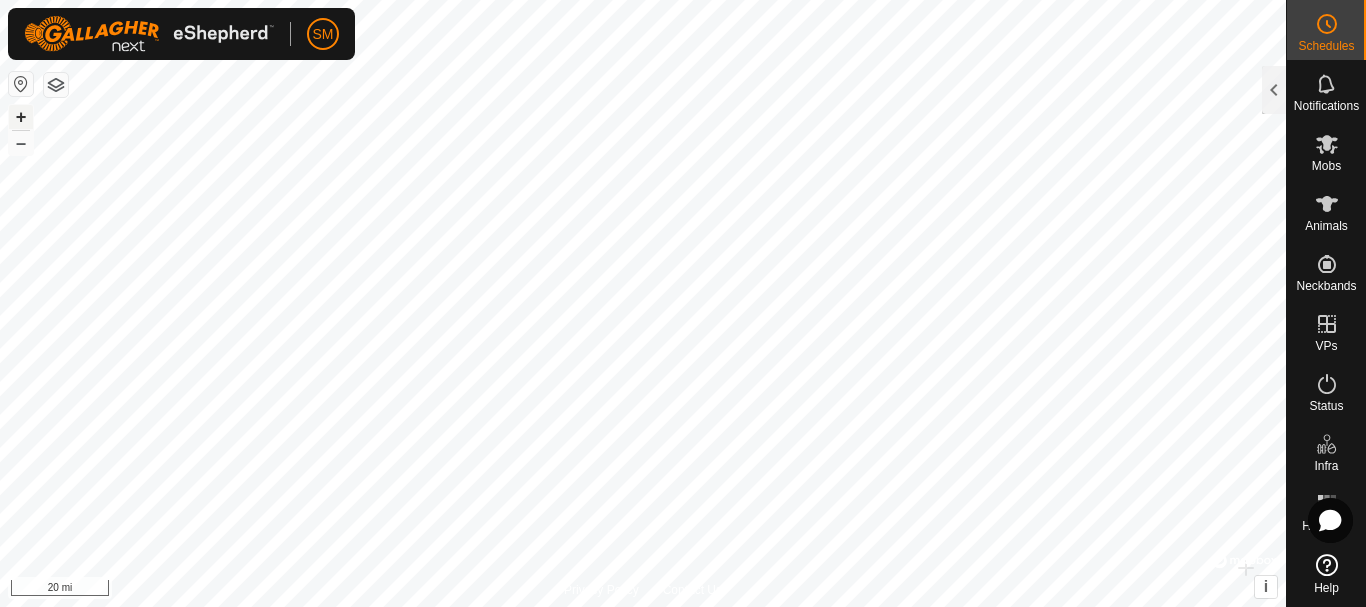 click on "+" at bounding box center [21, 117] 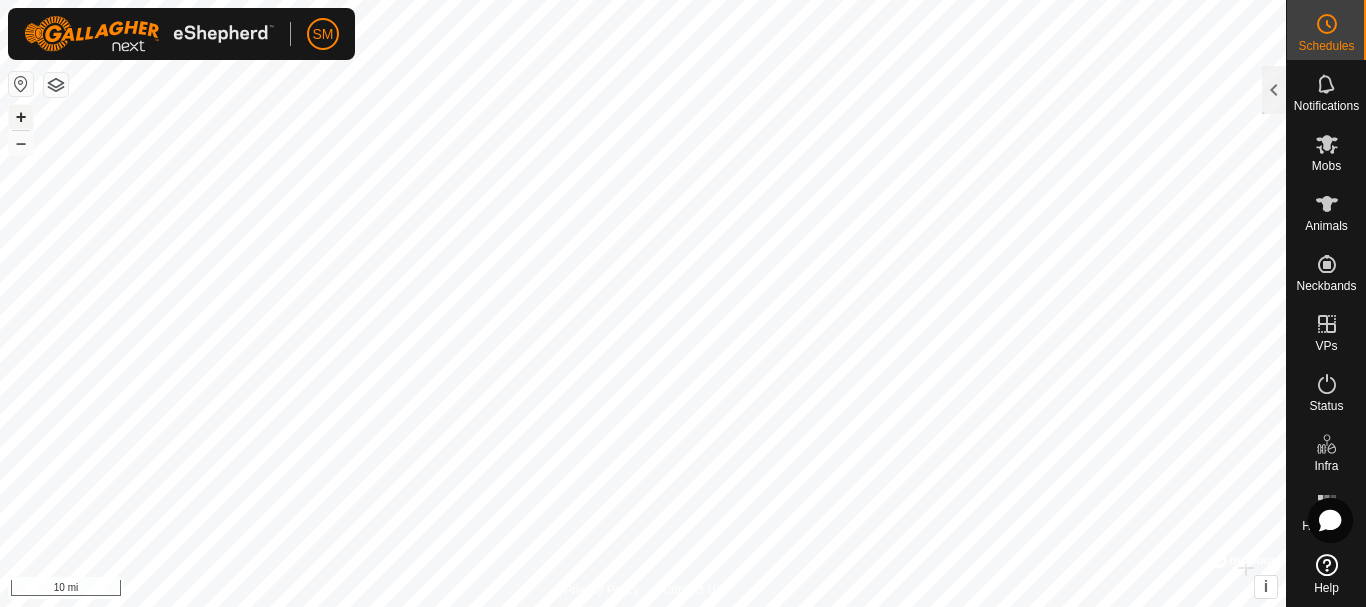 click on "+" at bounding box center (21, 117) 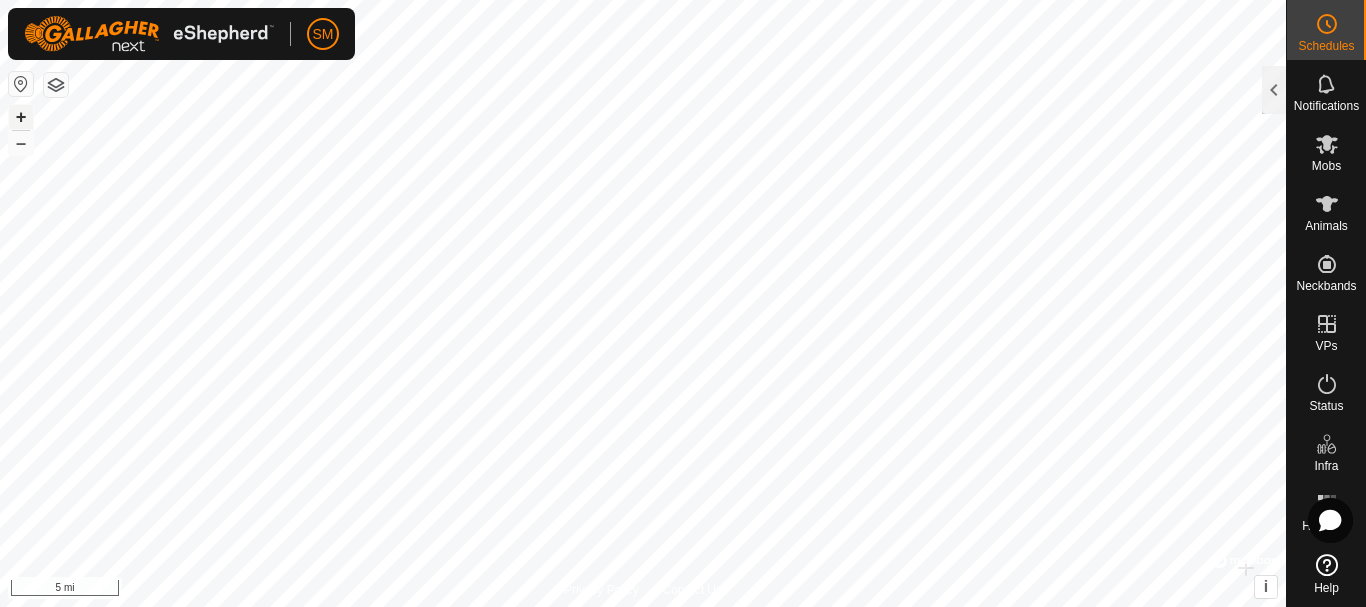 click on "+" at bounding box center [21, 117] 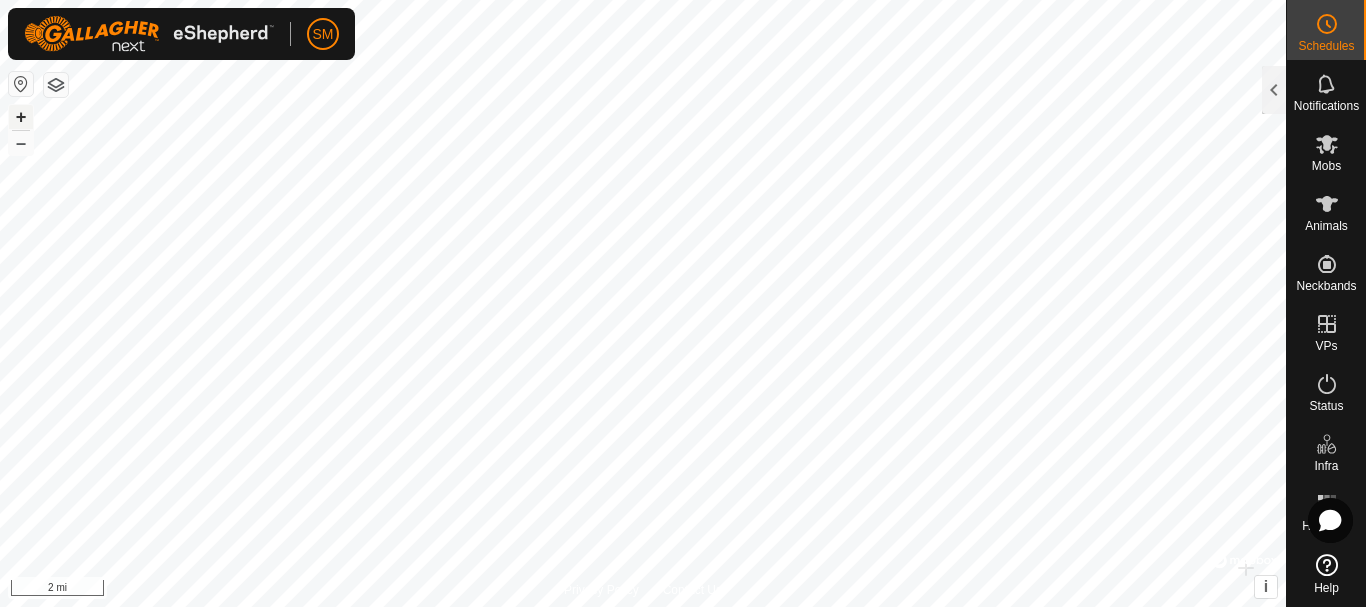 click on "+" at bounding box center [21, 117] 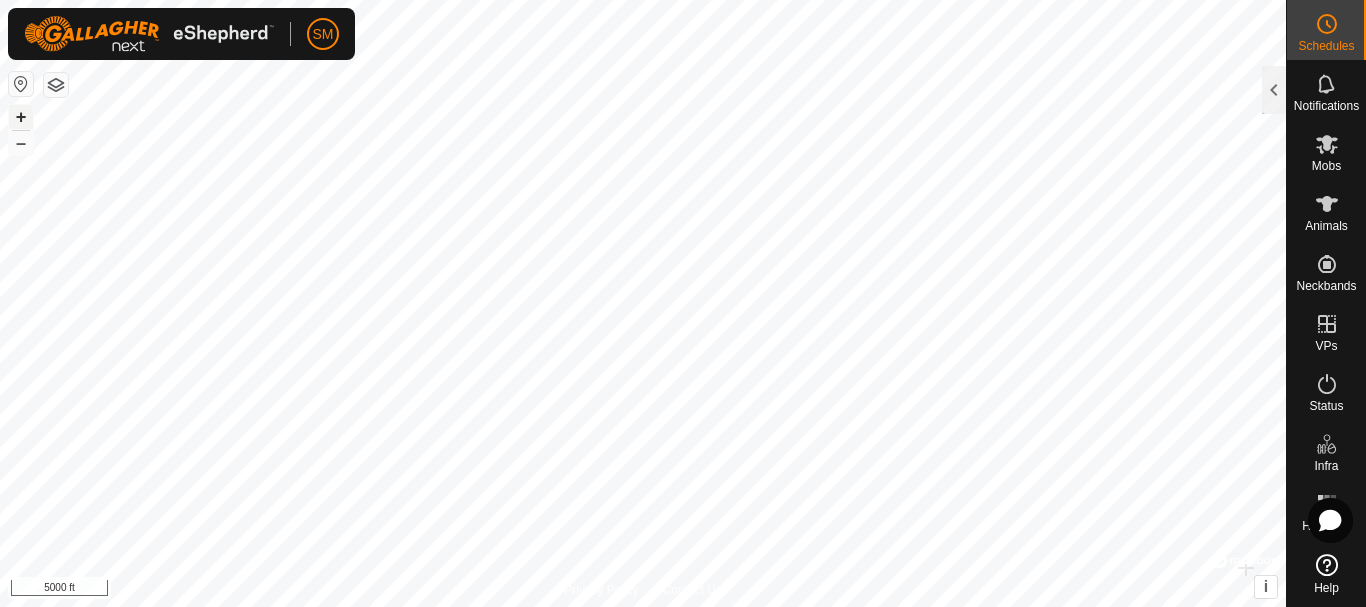 click on "+" at bounding box center [21, 117] 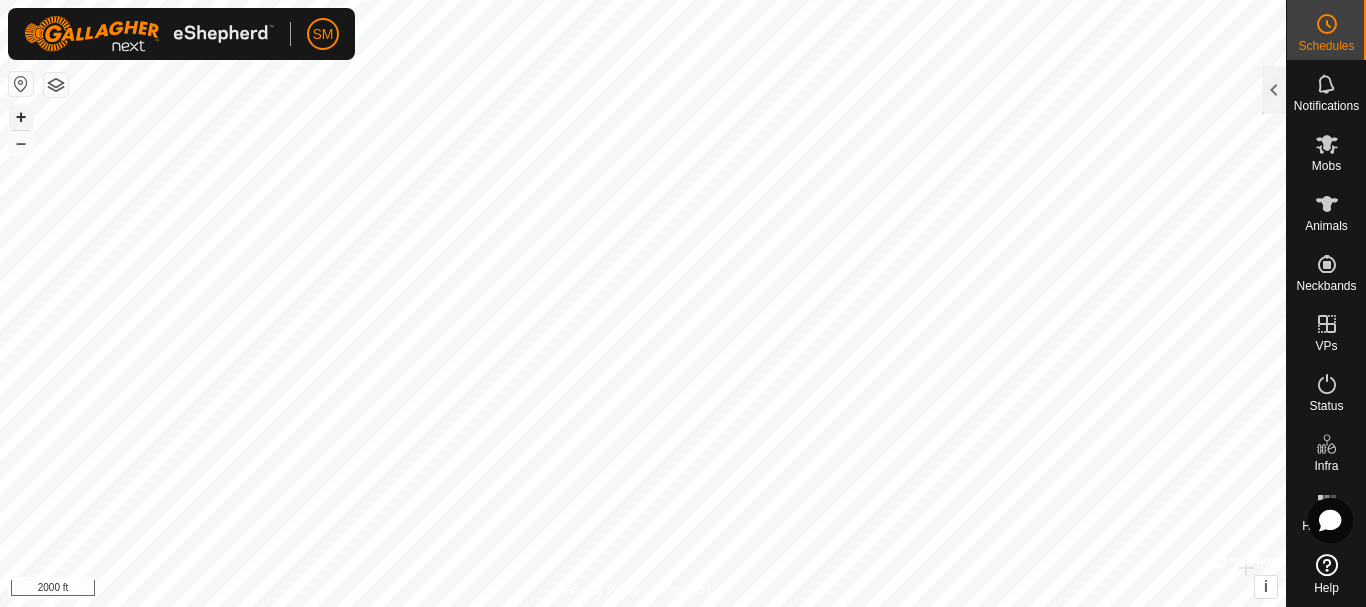 click on "+" at bounding box center (21, 117) 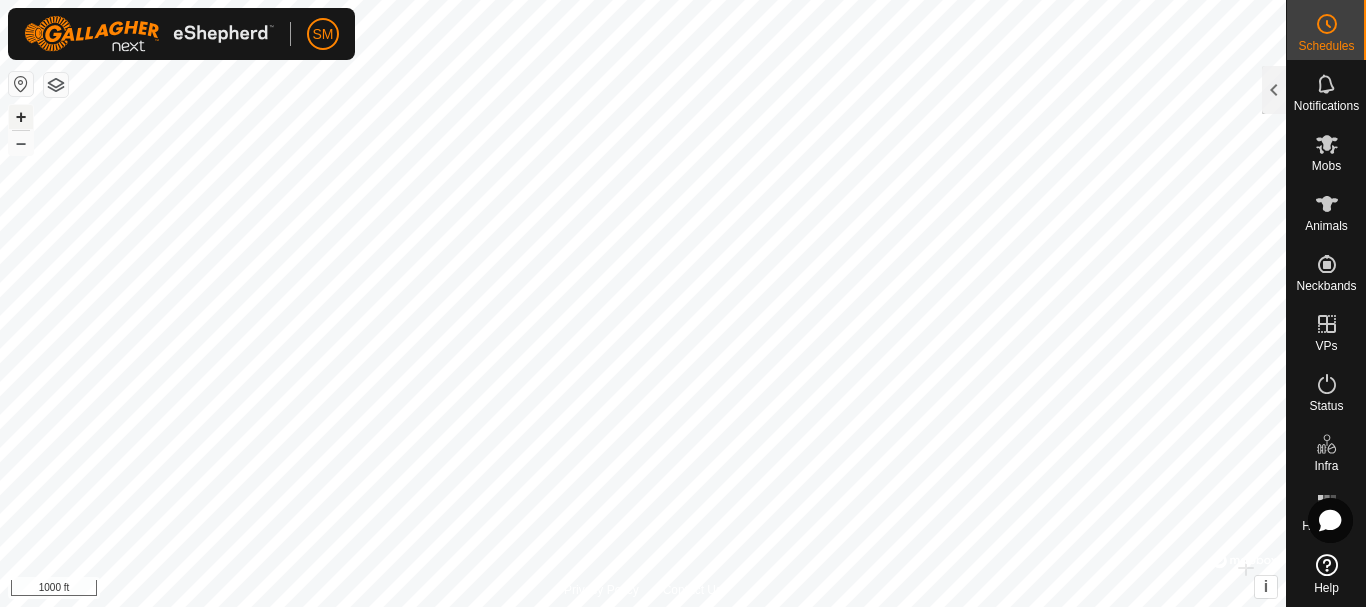 click on "+" at bounding box center (21, 117) 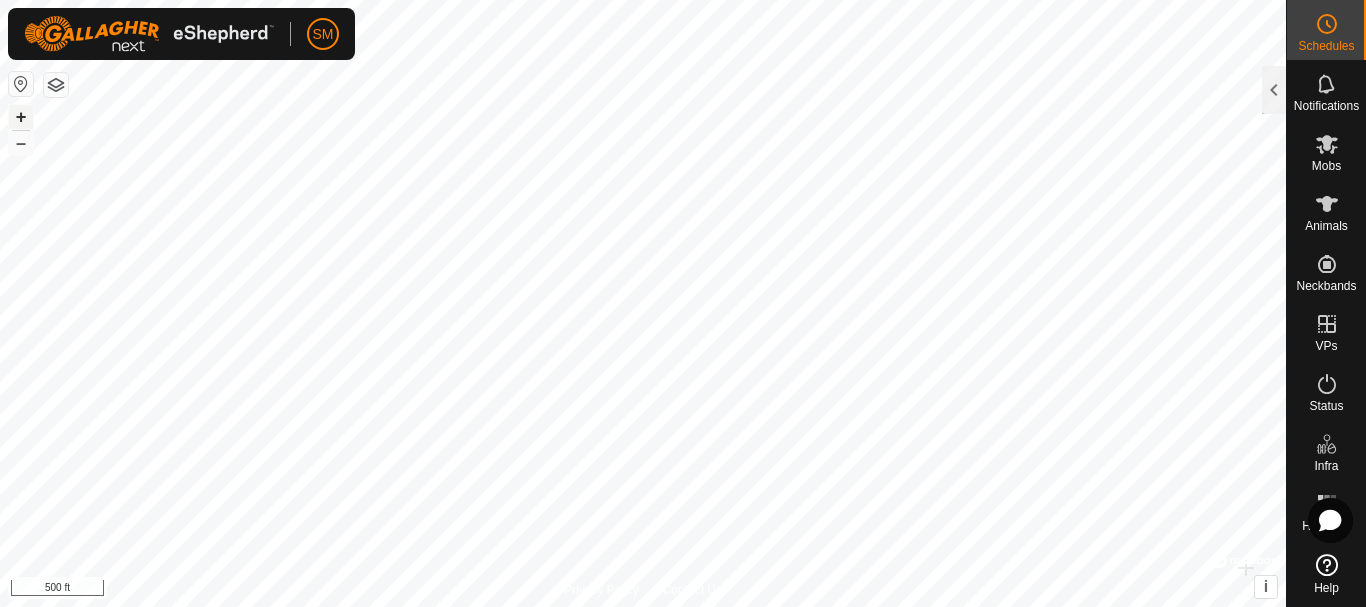 click on "+" at bounding box center [21, 117] 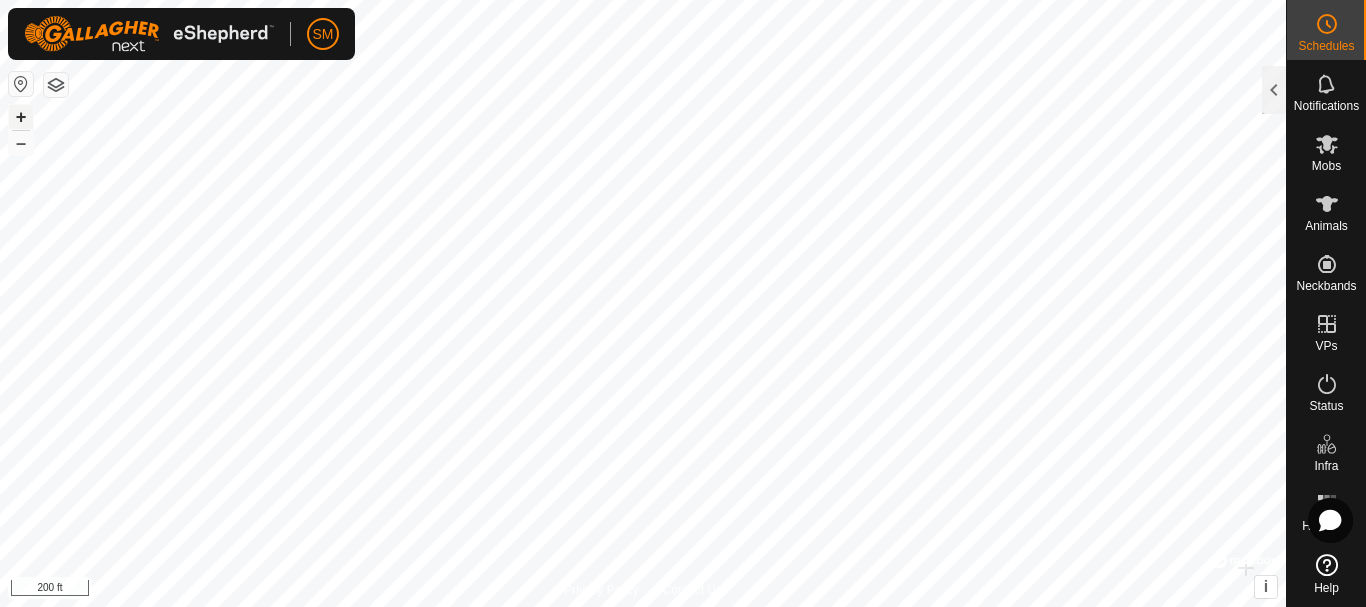 click on "+" at bounding box center [21, 117] 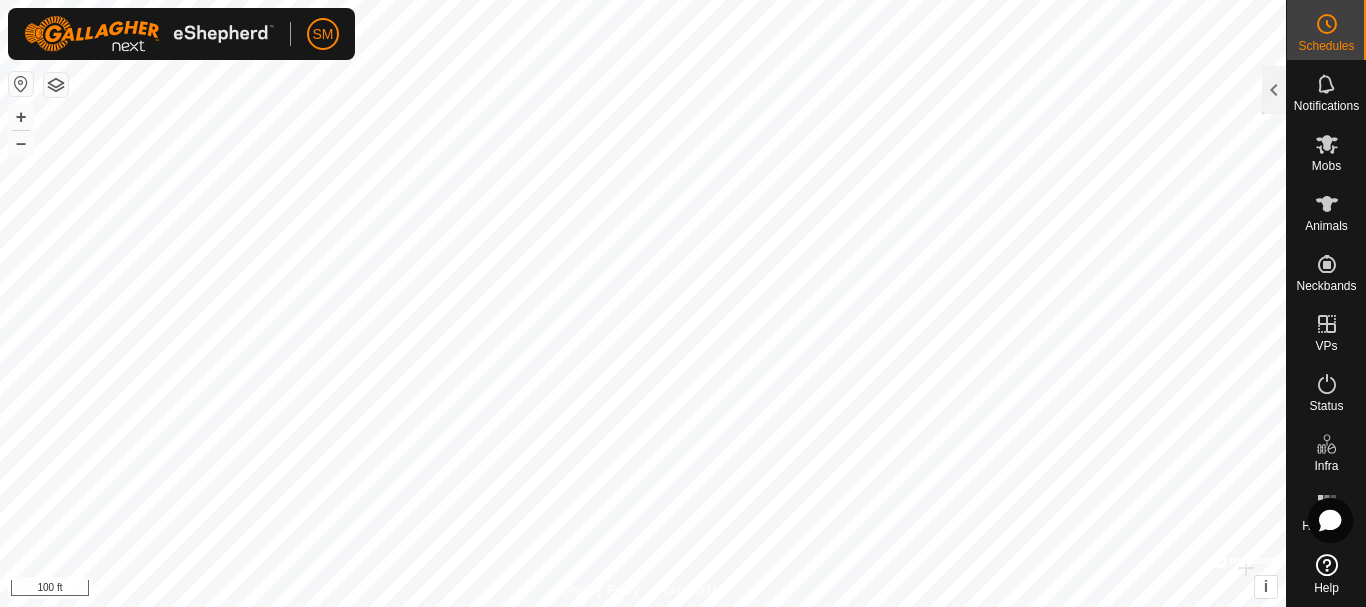 click on "SM Schedules Notifications Mobs Animals Neckbands VPs Status Infra Heatmap Help  Scheduled Moves  ALL MOBS  [DATE]  - [DATE] [DATE] 8:00 pm   -  [DATE] 12:00 pm S and K Cows [PHONE_NUMBER][DATE] 5 0  day  4  hours  13  mins  [DATE] 8:00 pm   -  [DATE] 12:00 pm AW Cows [PHONE_NUMBER][DATE] AW5 0  day  4  hours  13  mins  1 12:00 pm  [DATE], 2:00 pm S and K Cows [PHONE_NUMBER][DATE] 1 2 hours 1 12:00 pm  [DATE], 2:00 pm AW Cows [PHONE_NUMBER][DATE] AW1 2 hours 2 2:00 pm  [DATE], 4:00 pm S and K Cows [PHONE_NUMBER][DATE] 2 2 hours 2 2:00 pm  [DATE], 4:00 pm AW Cows [PHONE_NUMBER][DATE] AW2 2 hours 3 4:00 pm  [DATE], 6:00 pm S and K Cows [PHONE_NUMBER][DATE] 3 2 hours 3 4:00 pm  [DATE], 6:00 pm AW Cows [PHONE_NUMBER][DATE] AW3 2 hours 4 6:00 pm  [DATE], 8:00 pm S and K Cows [PHONE_NUMBER][DATE] 4 2 hours 4 6:00 pm  [DATE], 8:00 pm AW Cows [PHONE_NUMBER][DATE] AW4 2 hours 5 8:00 pm  [DATE], 12:00 pm S and K Cows [PHONE_NUMBER][DATE] 5 16 hours 5" at bounding box center [683, 303] 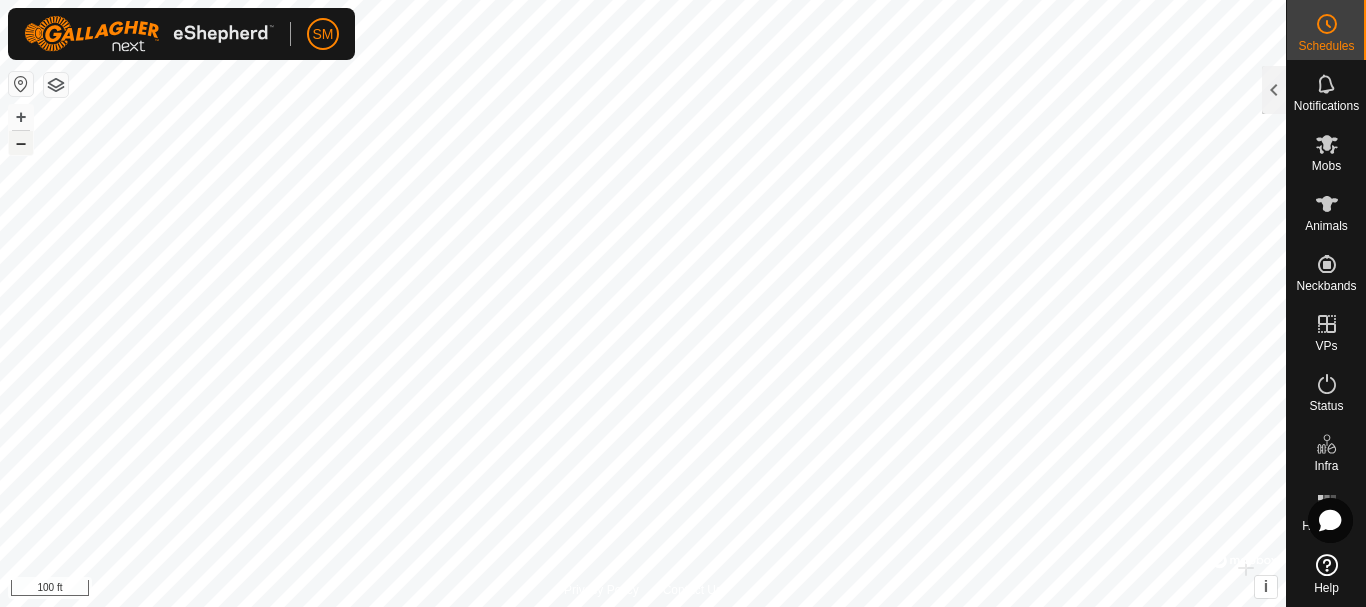 click on "–" at bounding box center [21, 143] 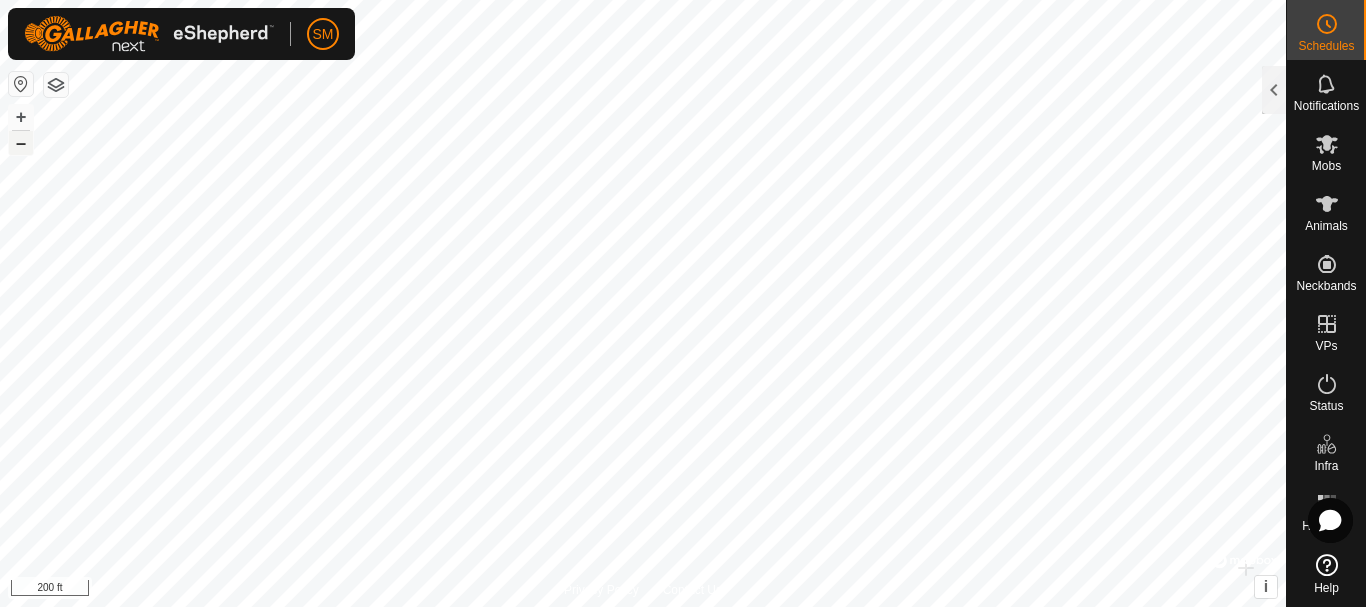 click on "–" at bounding box center [21, 143] 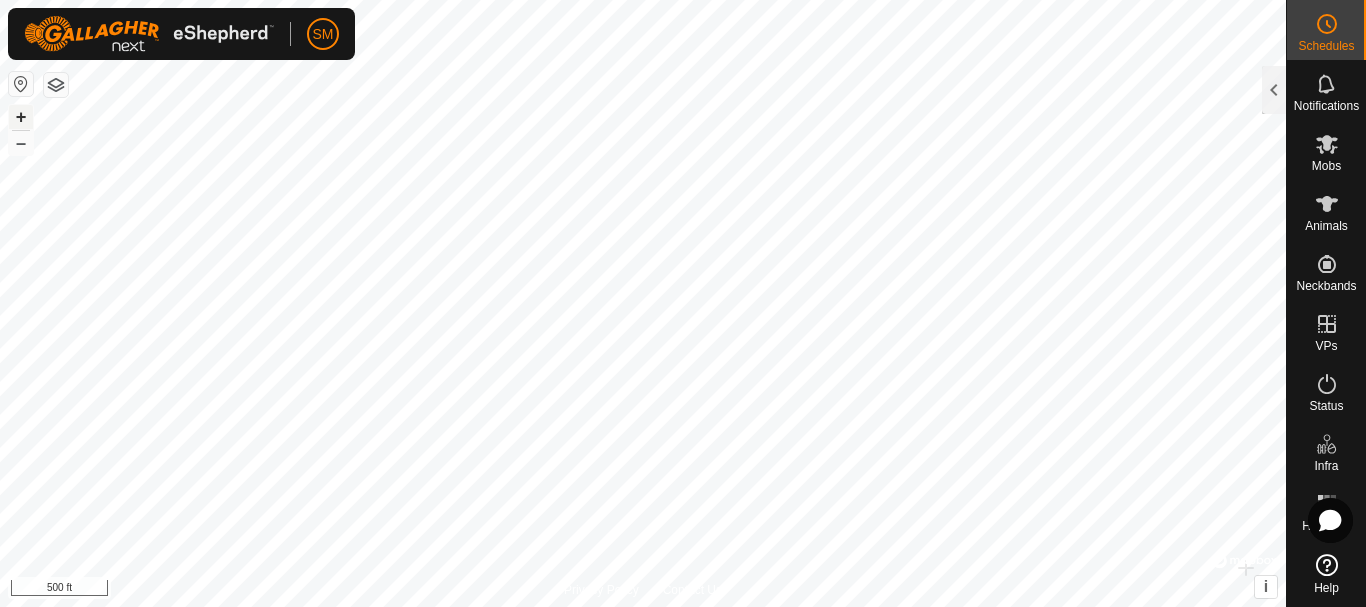 click on "+" at bounding box center (21, 117) 